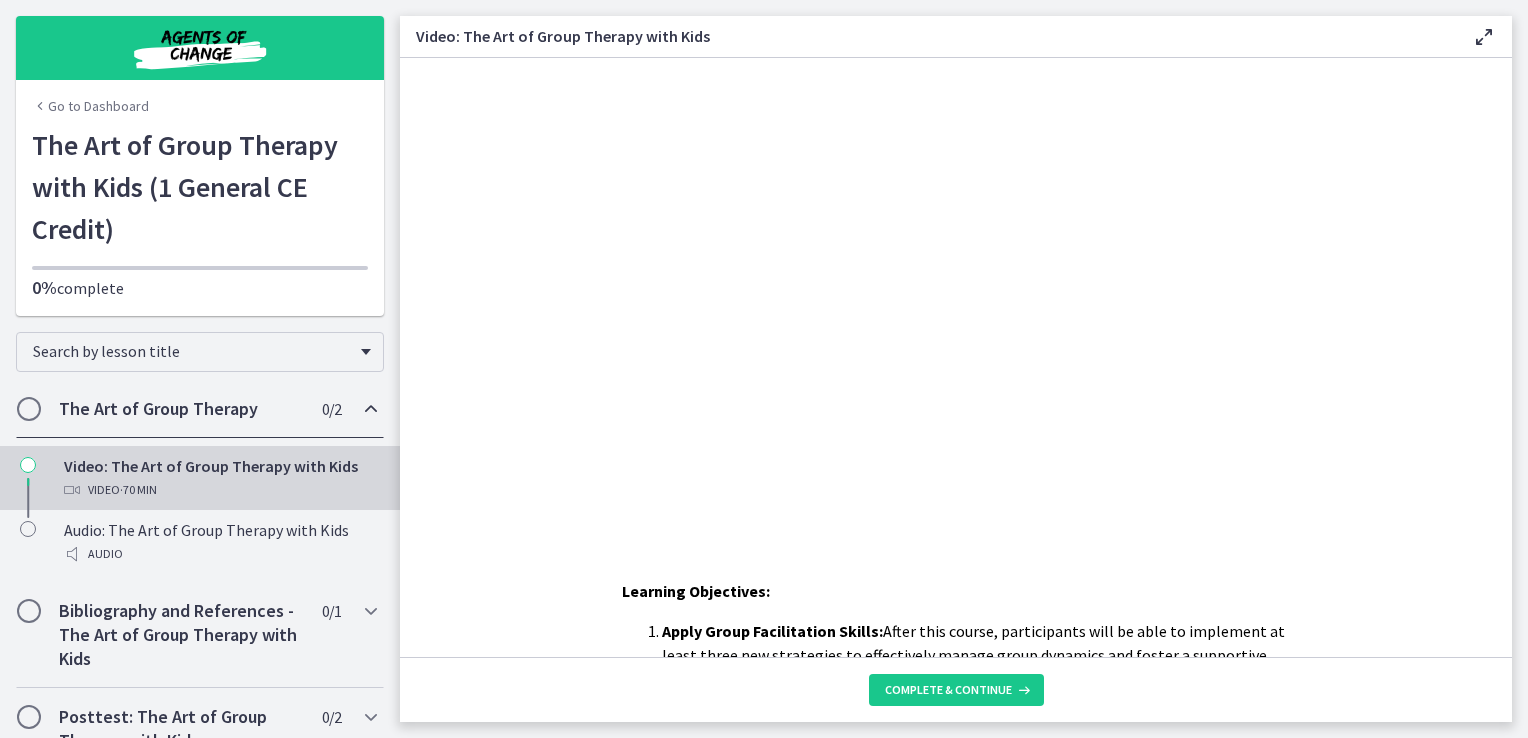 scroll, scrollTop: 0, scrollLeft: 0, axis: both 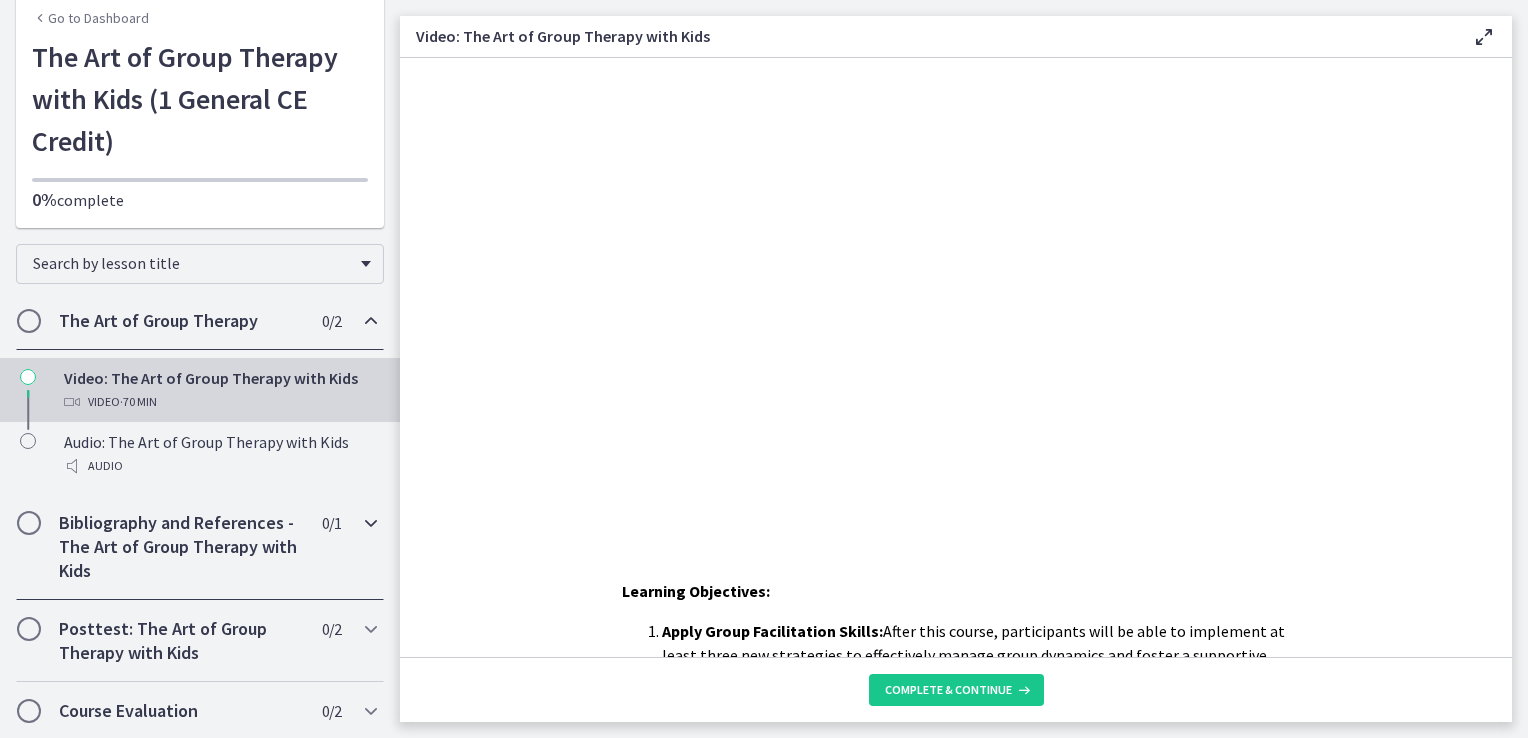 drag, startPoint x: 233, startPoint y: 537, endPoint x: 134, endPoint y: 550, distance: 99.849884 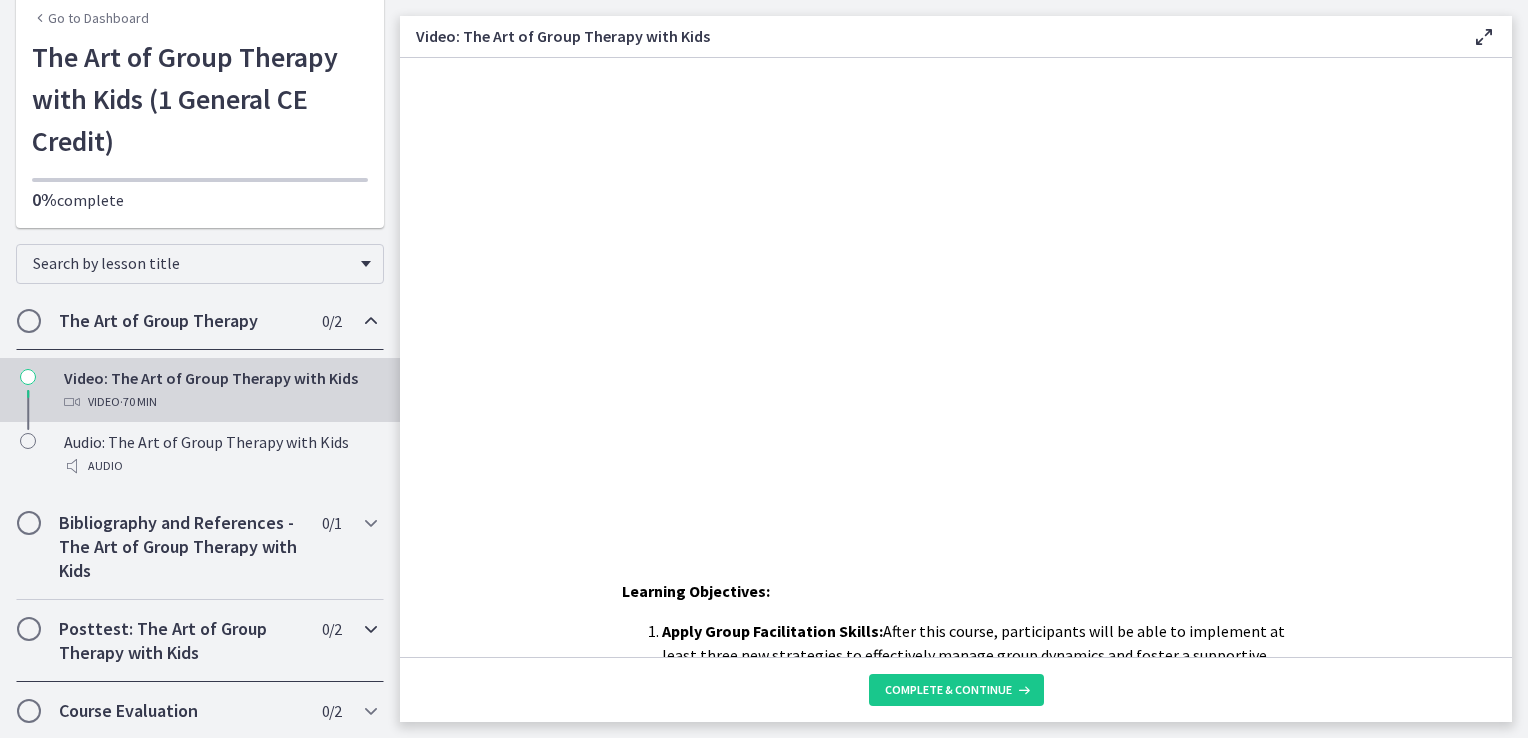 drag, startPoint x: 134, startPoint y: 550, endPoint x: 83, endPoint y: 618, distance: 85 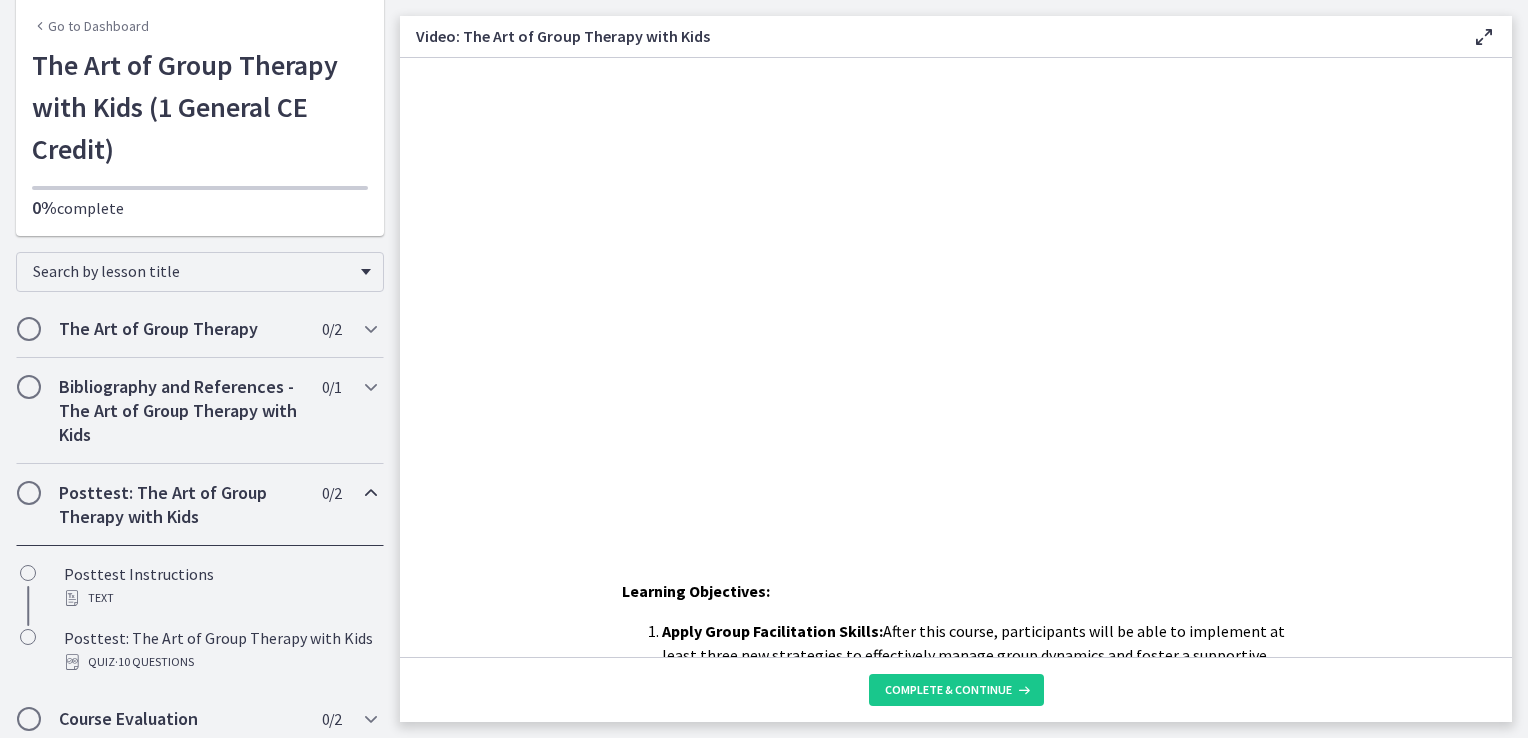 scroll, scrollTop: 88, scrollLeft: 0, axis: vertical 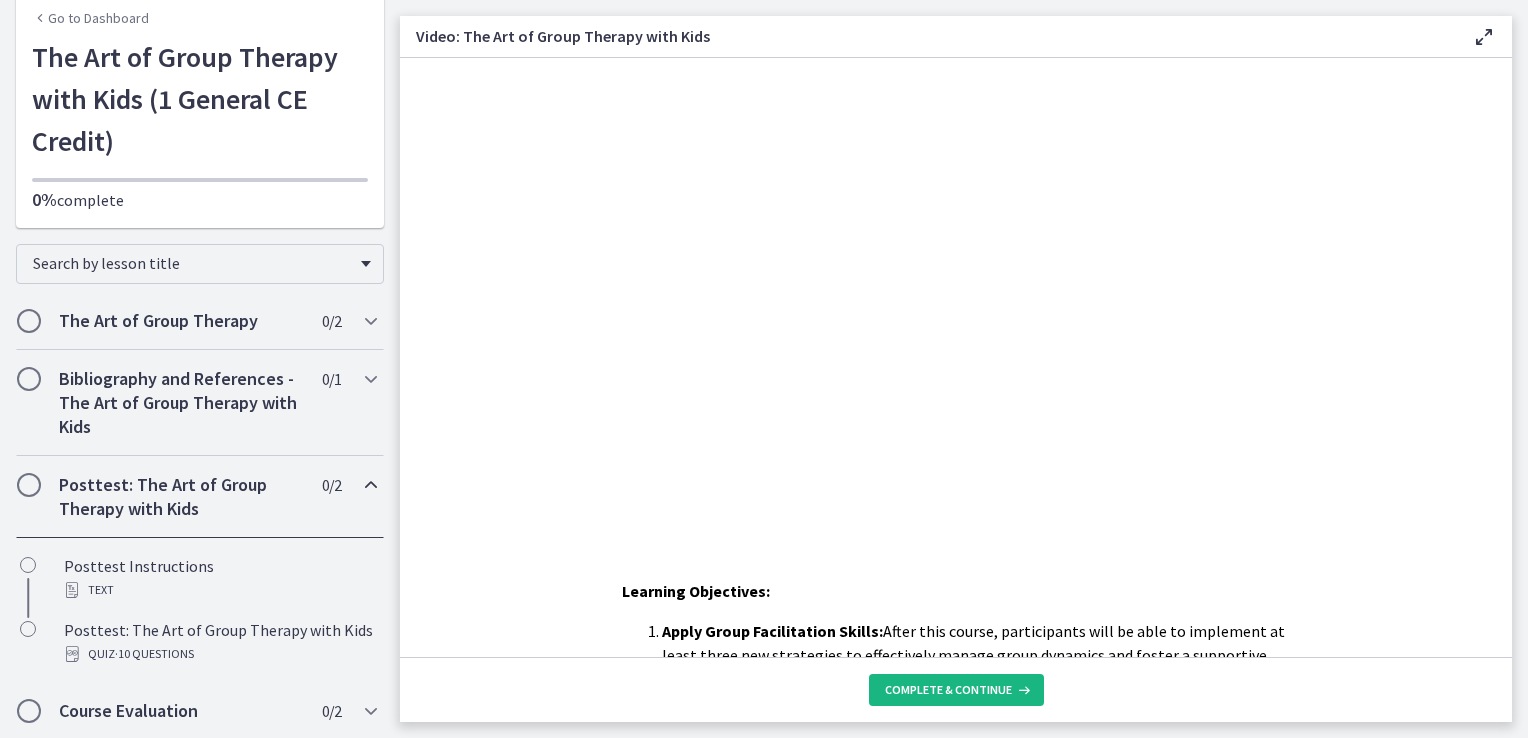 click on "Complete & continue" at bounding box center [948, 690] 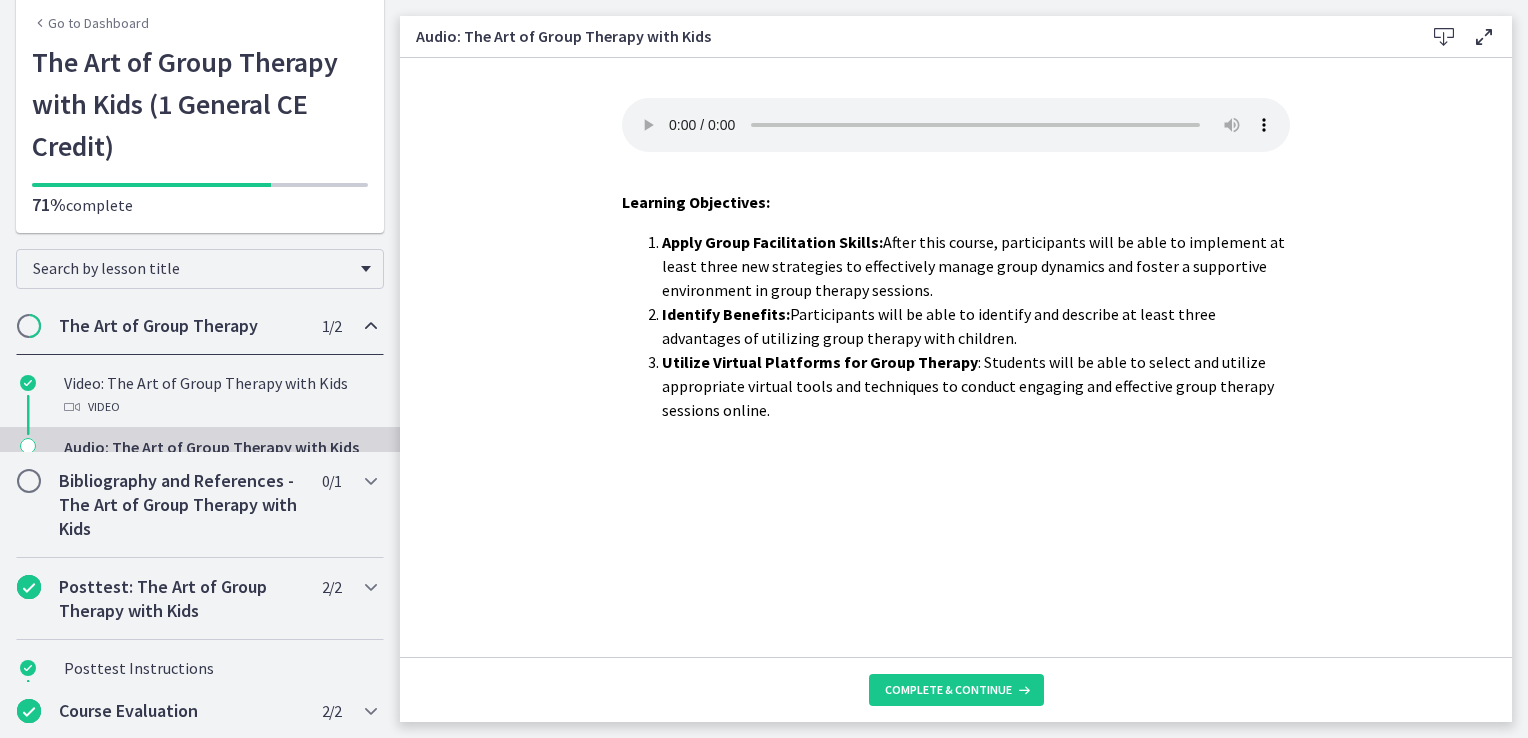 scroll, scrollTop: 88, scrollLeft: 0, axis: vertical 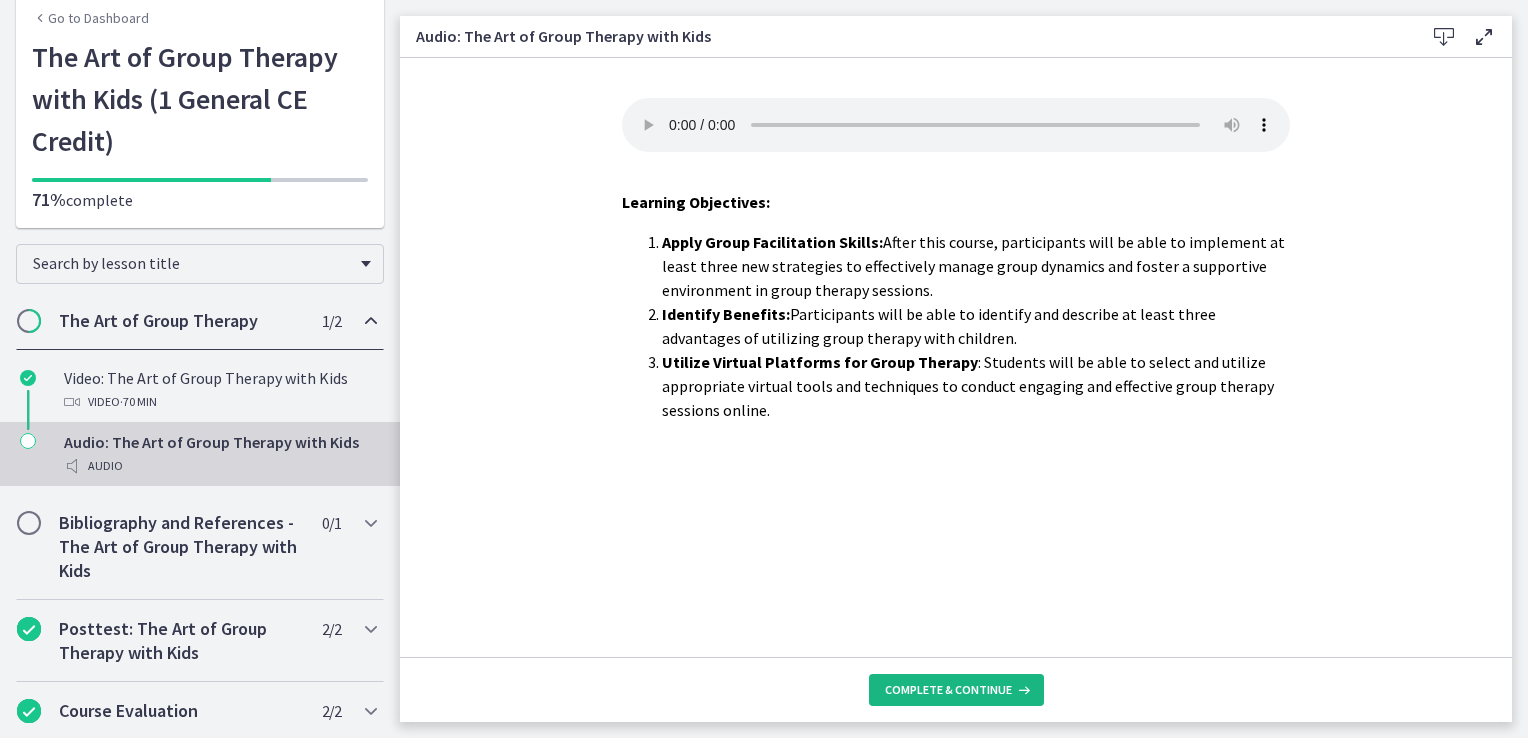 click on "Complete & continue" at bounding box center [948, 690] 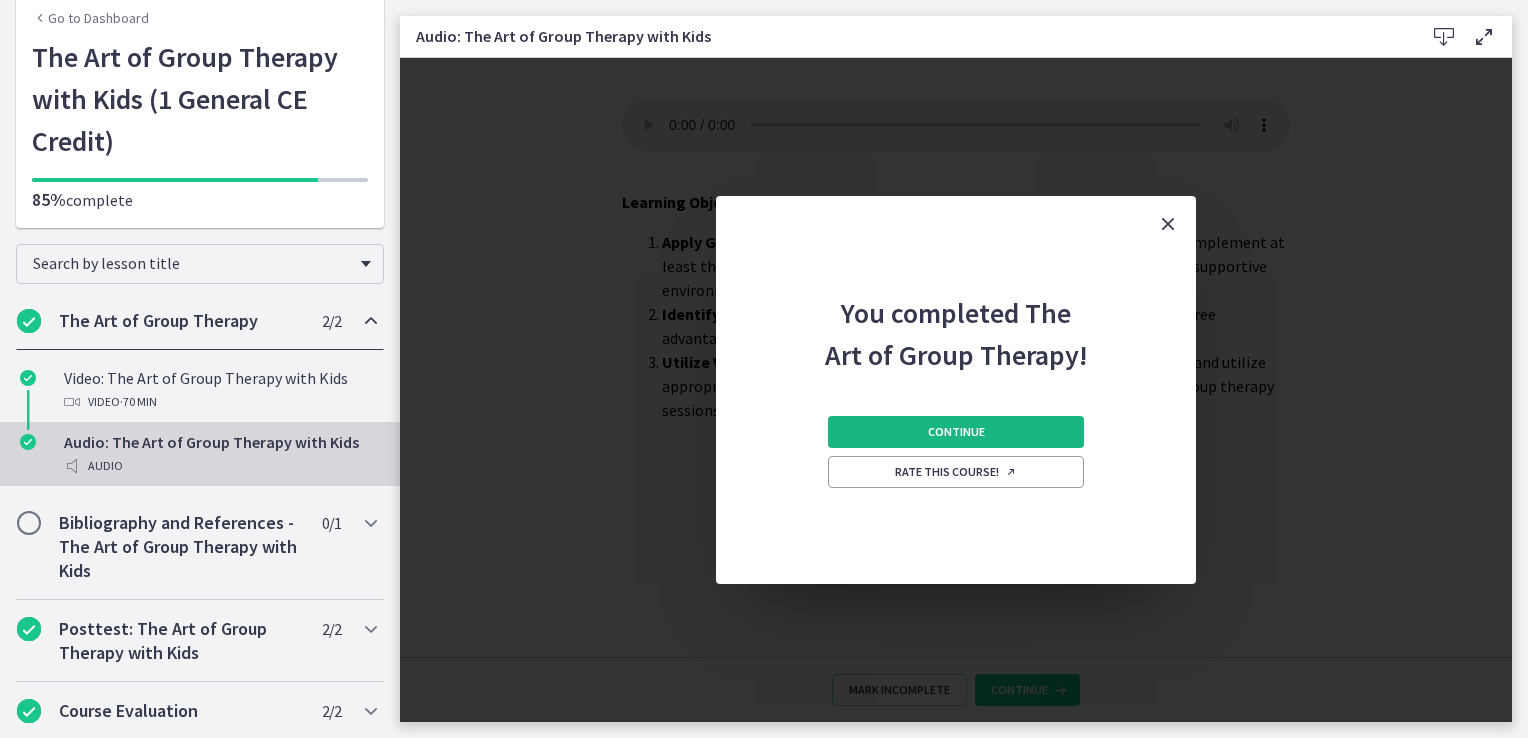 click on "Continue" at bounding box center [956, 432] 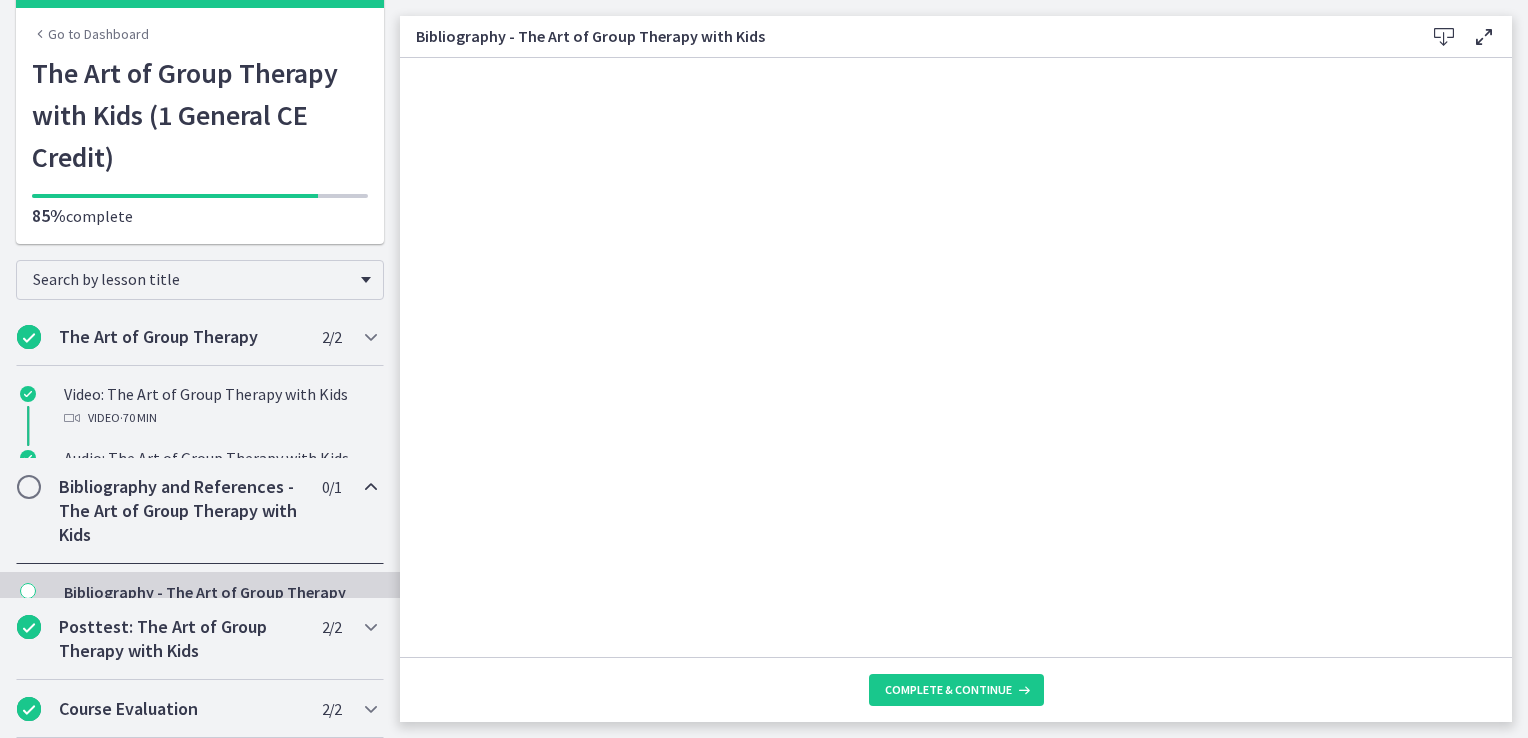 scroll, scrollTop: 48, scrollLeft: 0, axis: vertical 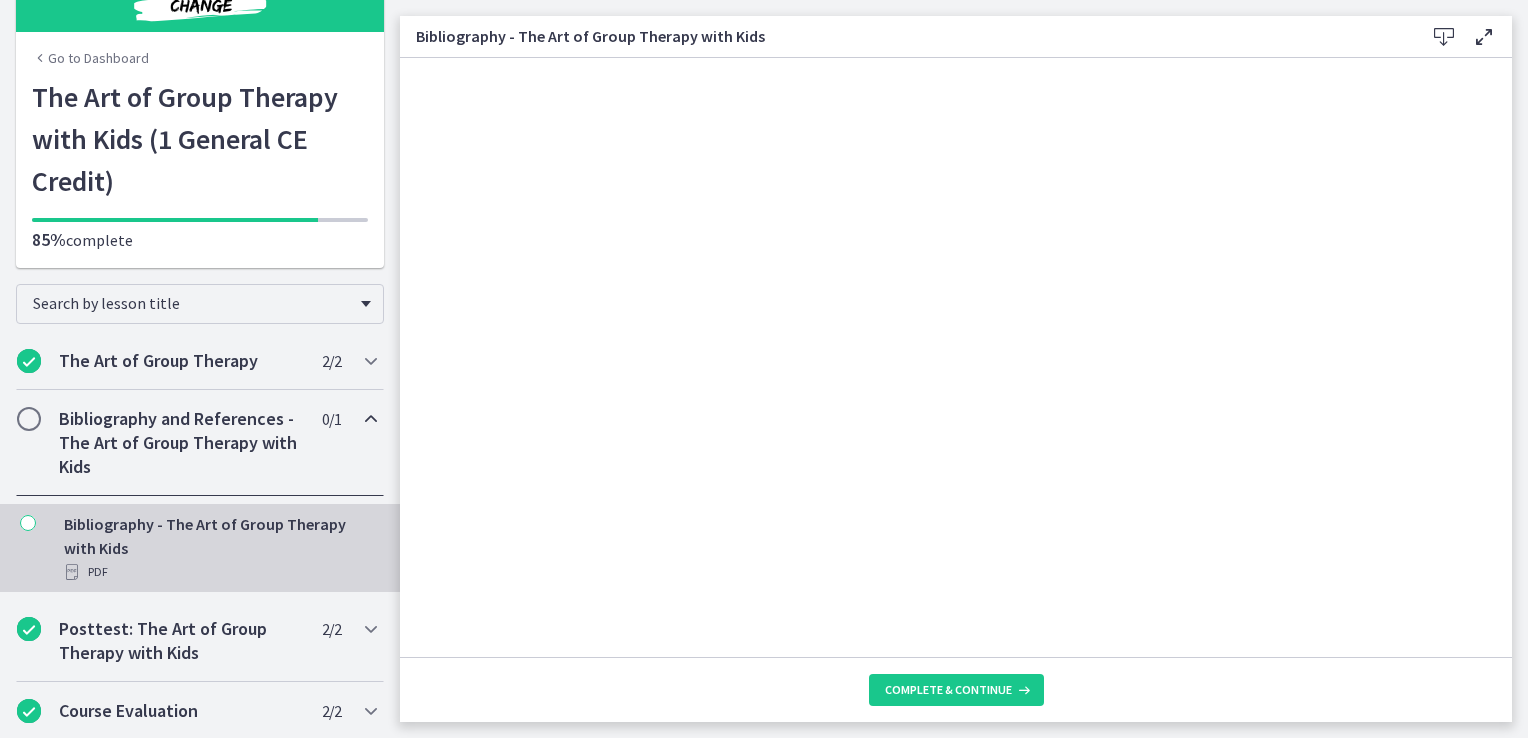click on "Bibliography and References - The Art of Group Therapy with Kids" at bounding box center (181, 443) 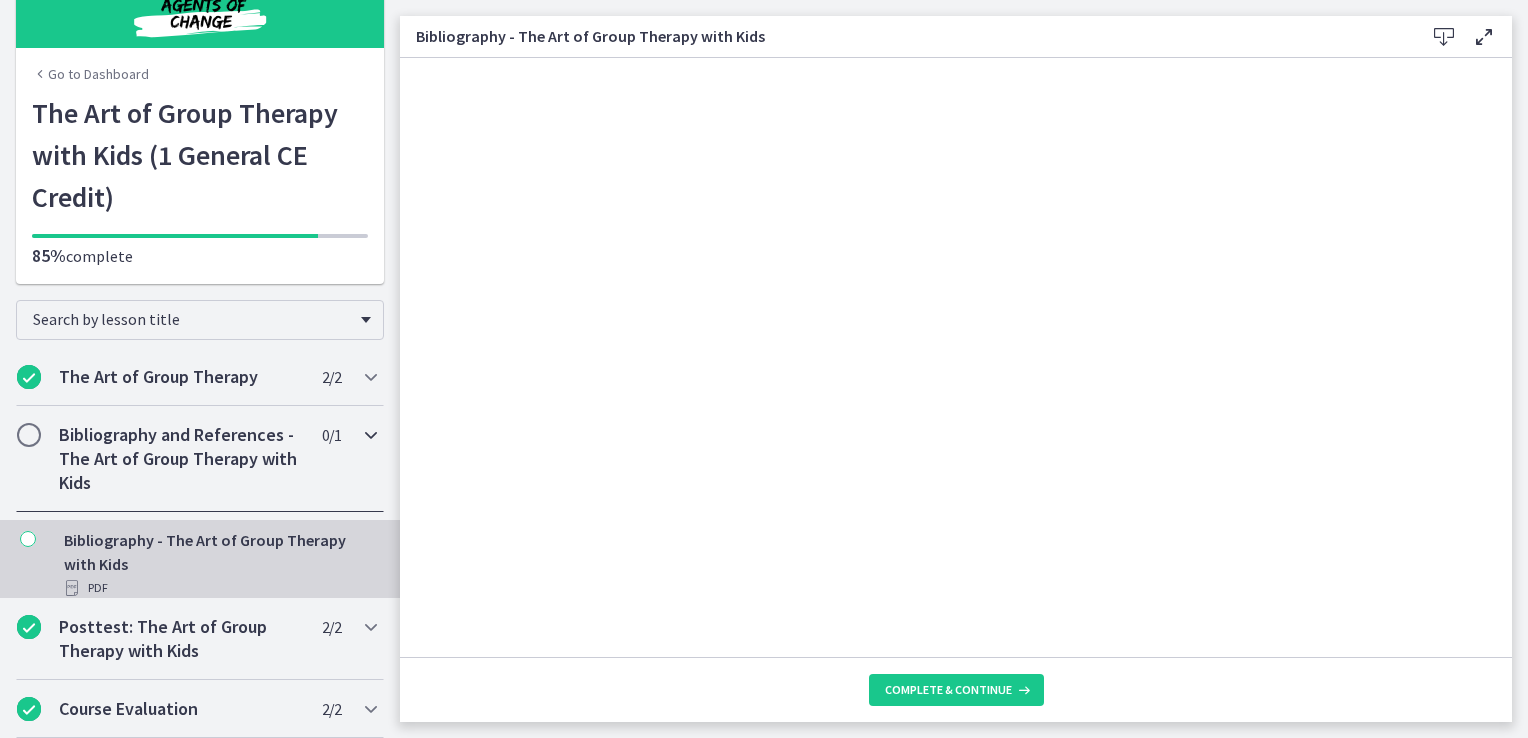 scroll, scrollTop: 0, scrollLeft: 0, axis: both 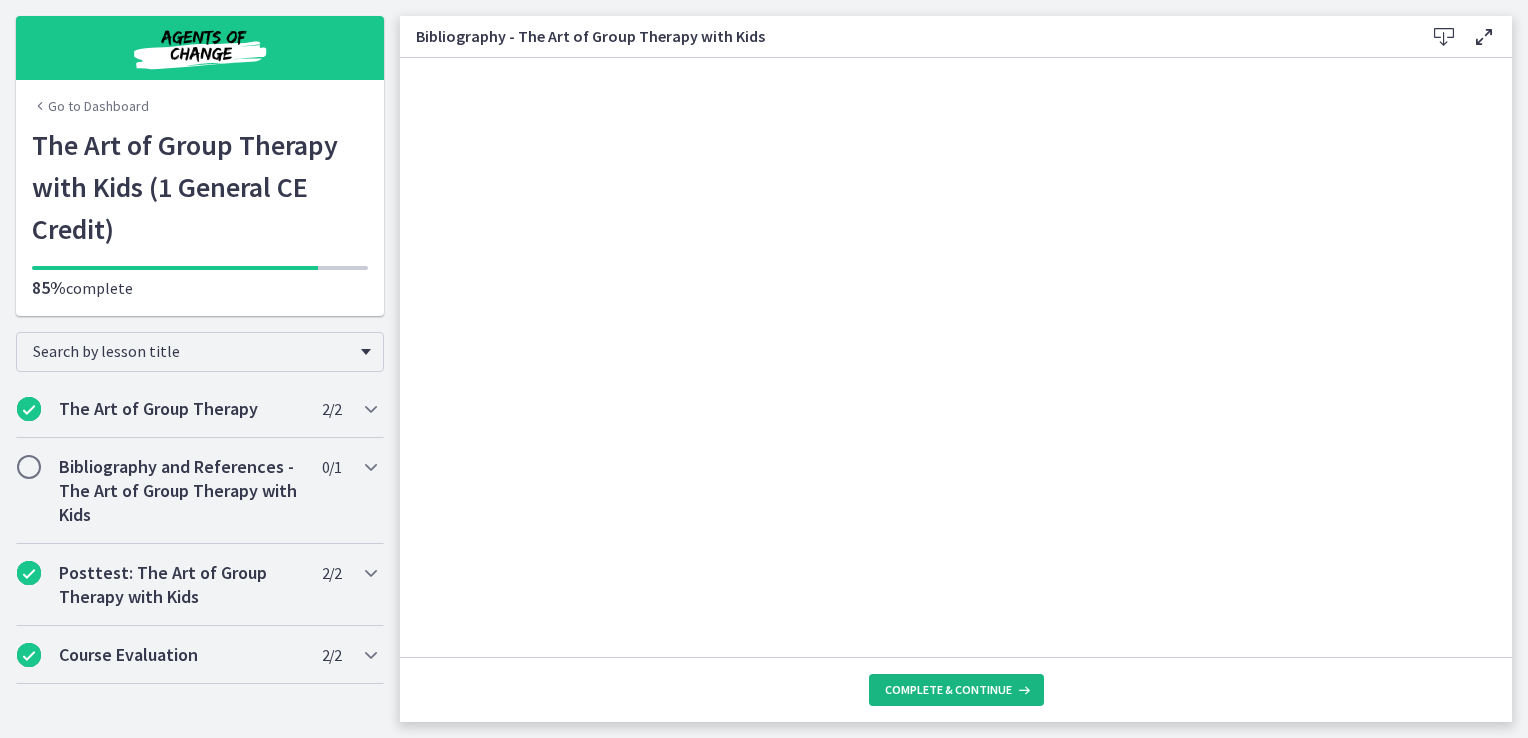 click on "Complete & continue" at bounding box center (956, 690) 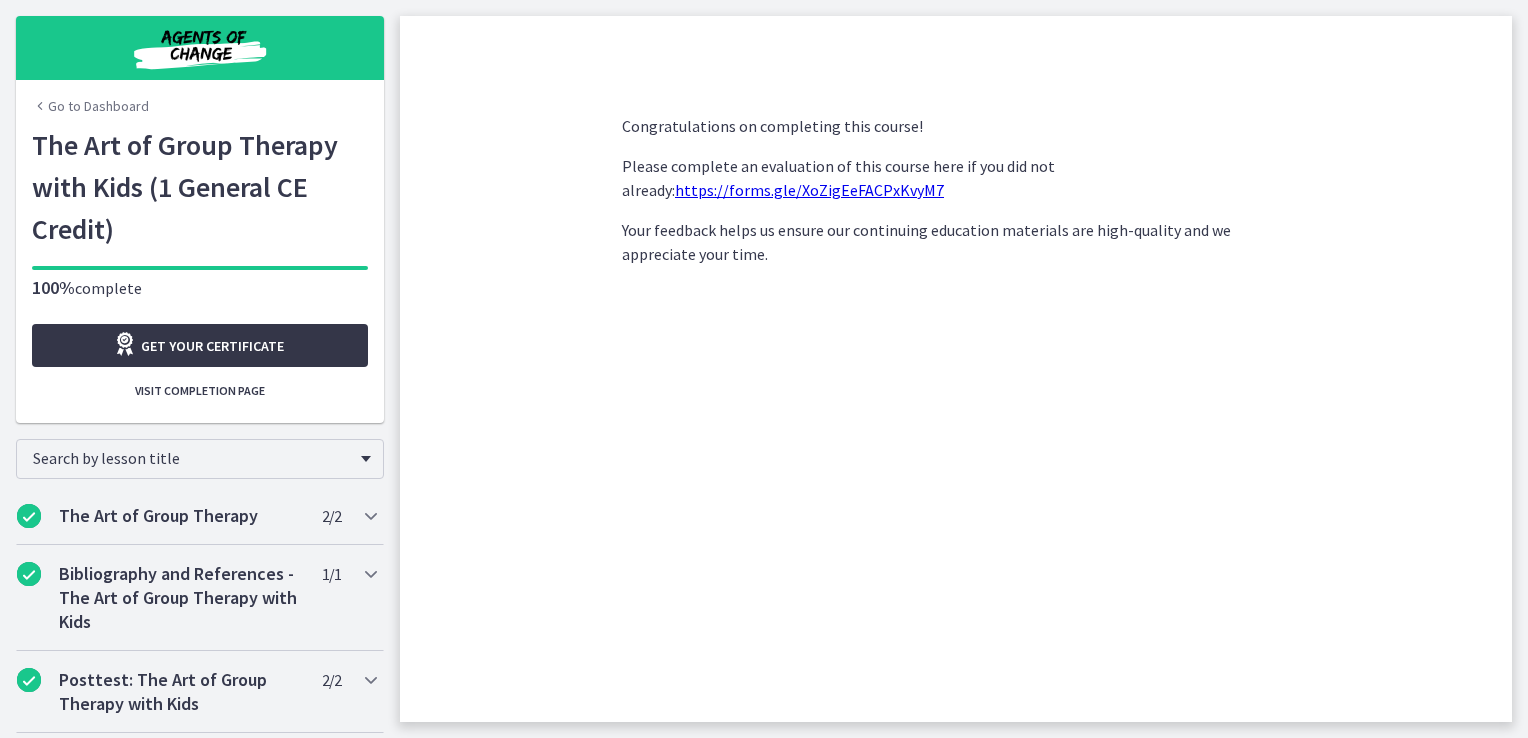 click on "Get your certificate" at bounding box center (212, 346) 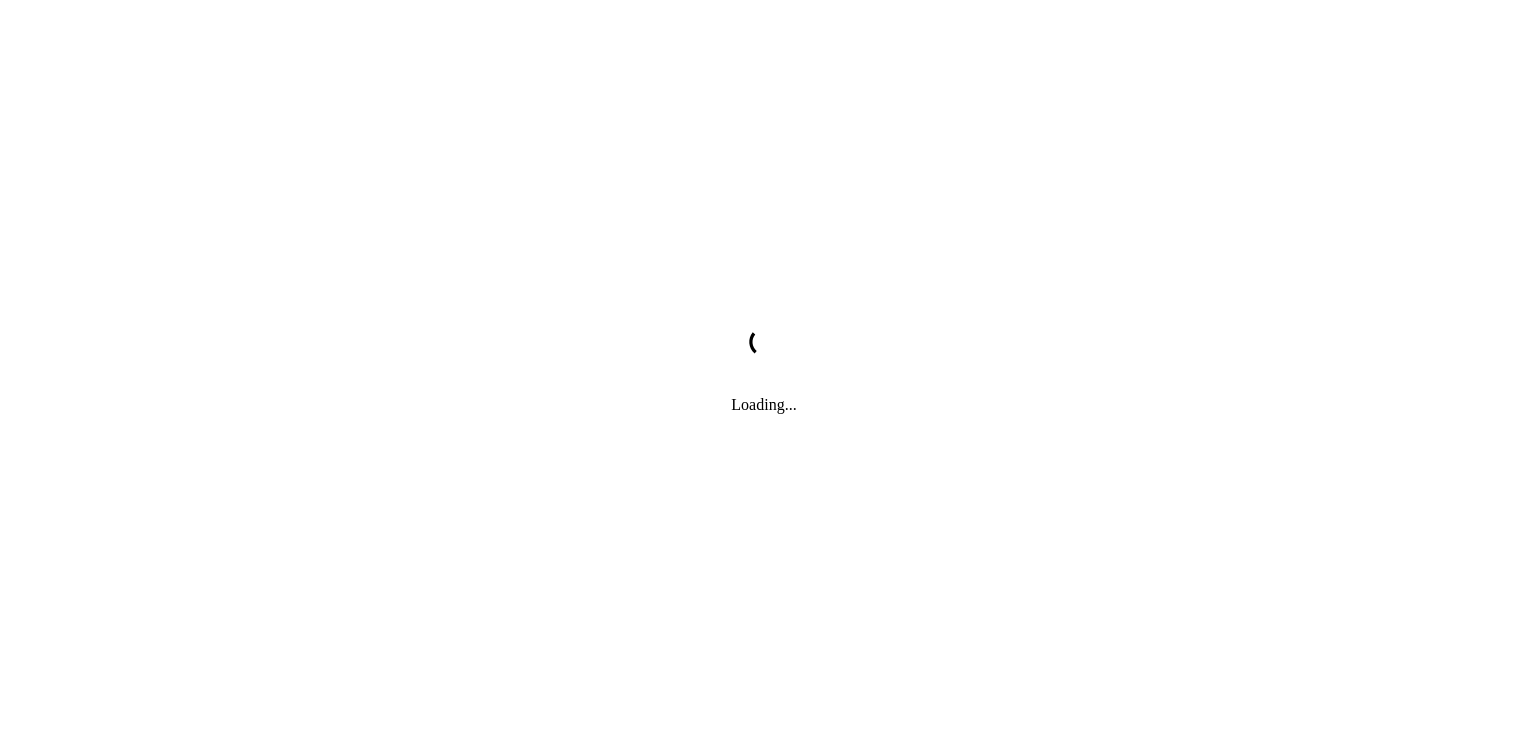 scroll, scrollTop: 0, scrollLeft: 0, axis: both 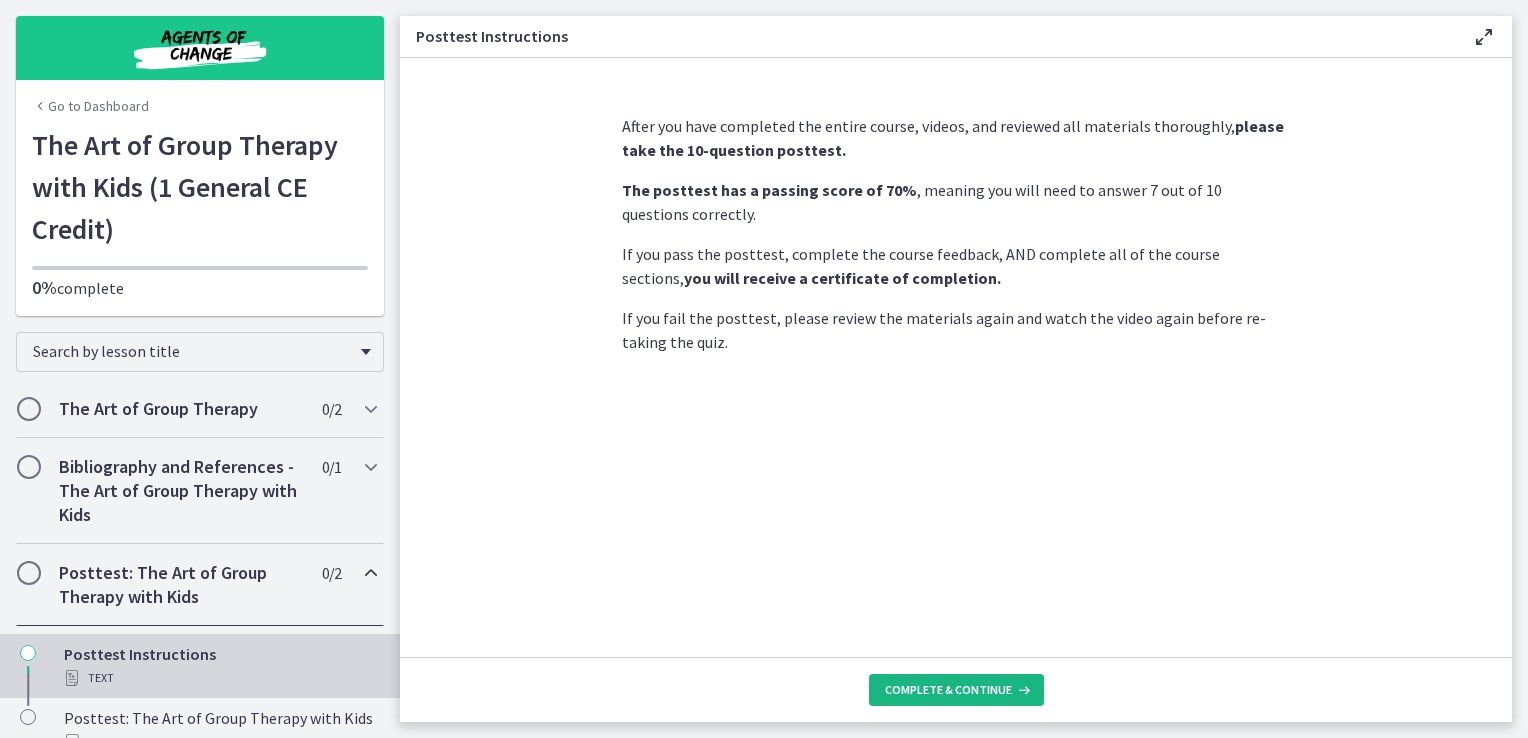 click on "Complete & continue" at bounding box center [948, 690] 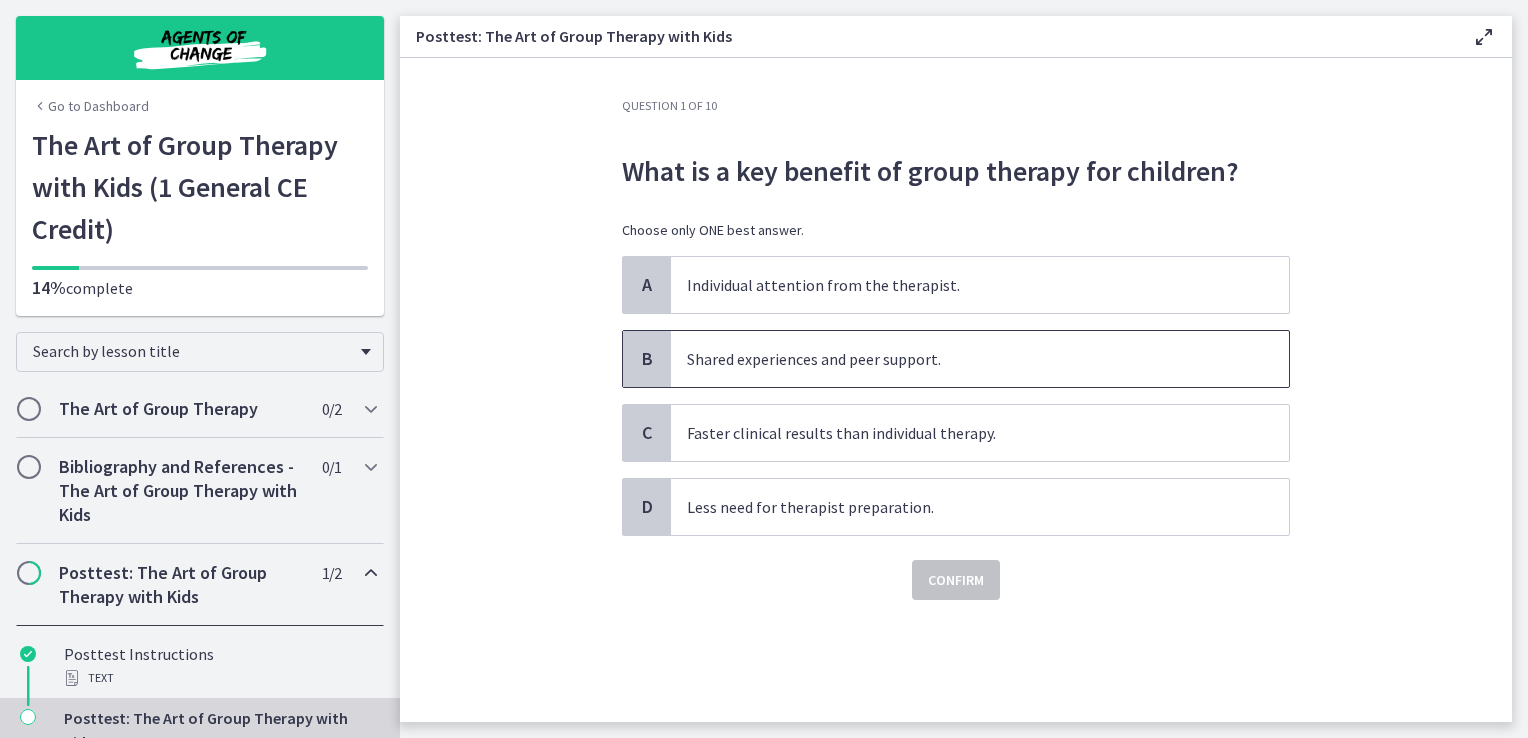 click on "Shared experiences and peer support." at bounding box center [980, 359] 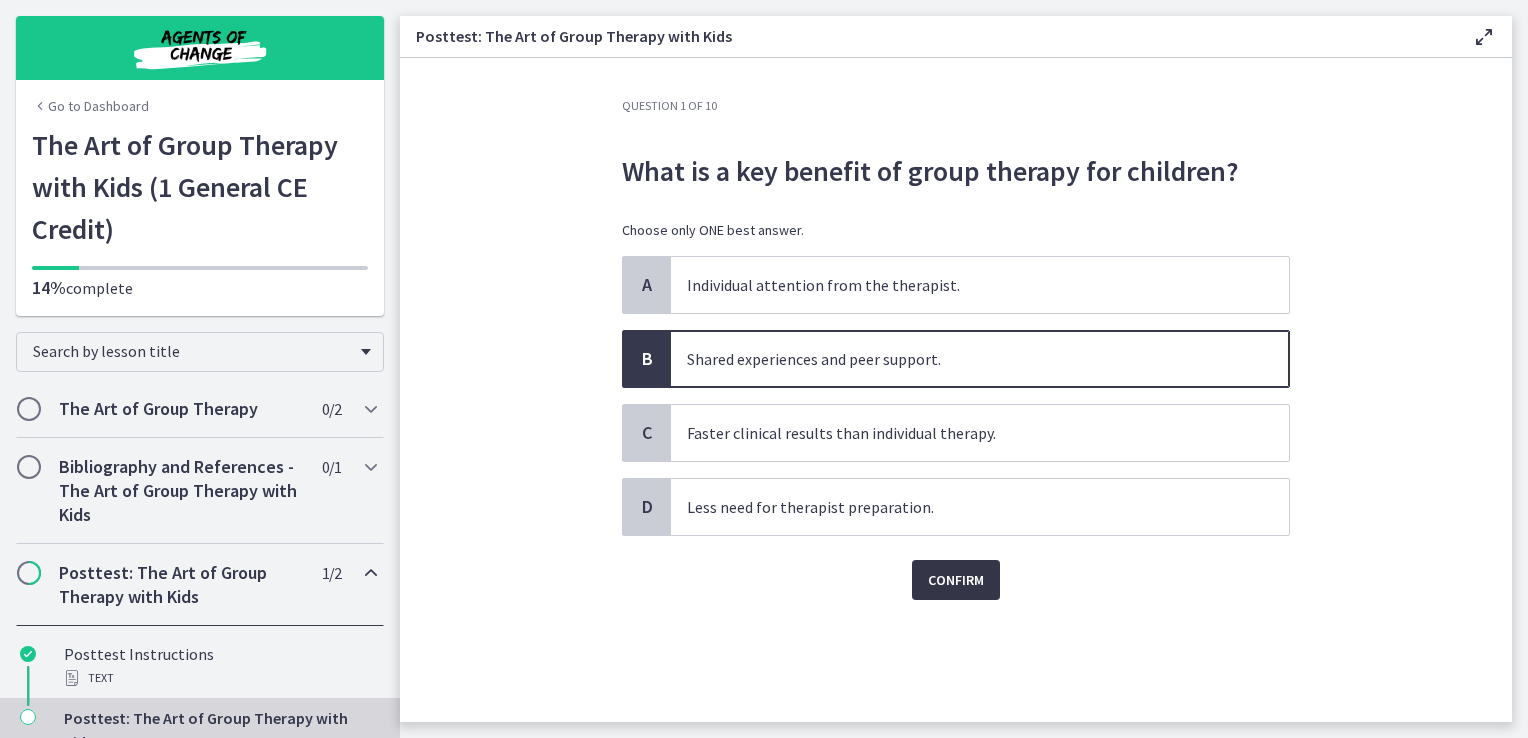 click on "Confirm" at bounding box center (956, 580) 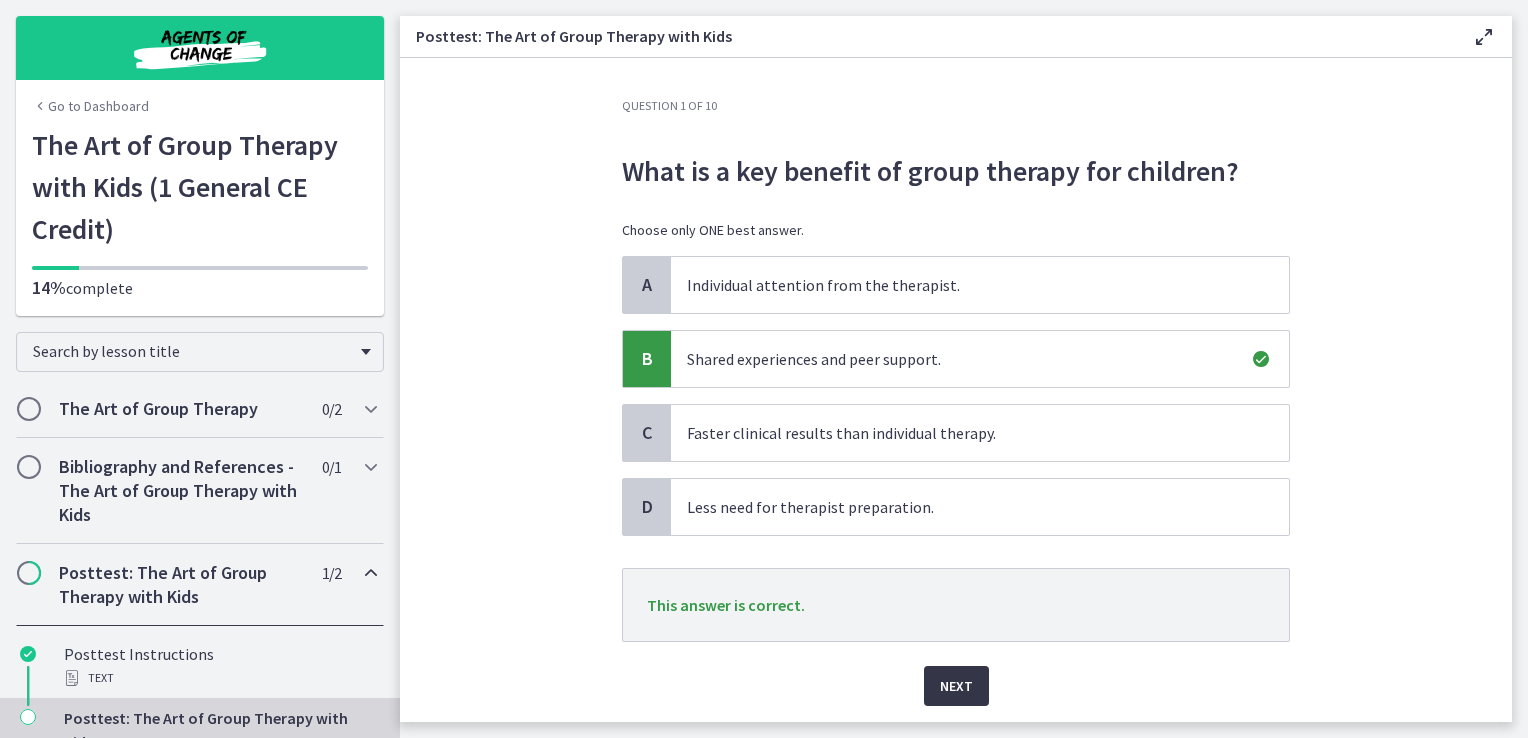 click on "Next" at bounding box center [956, 686] 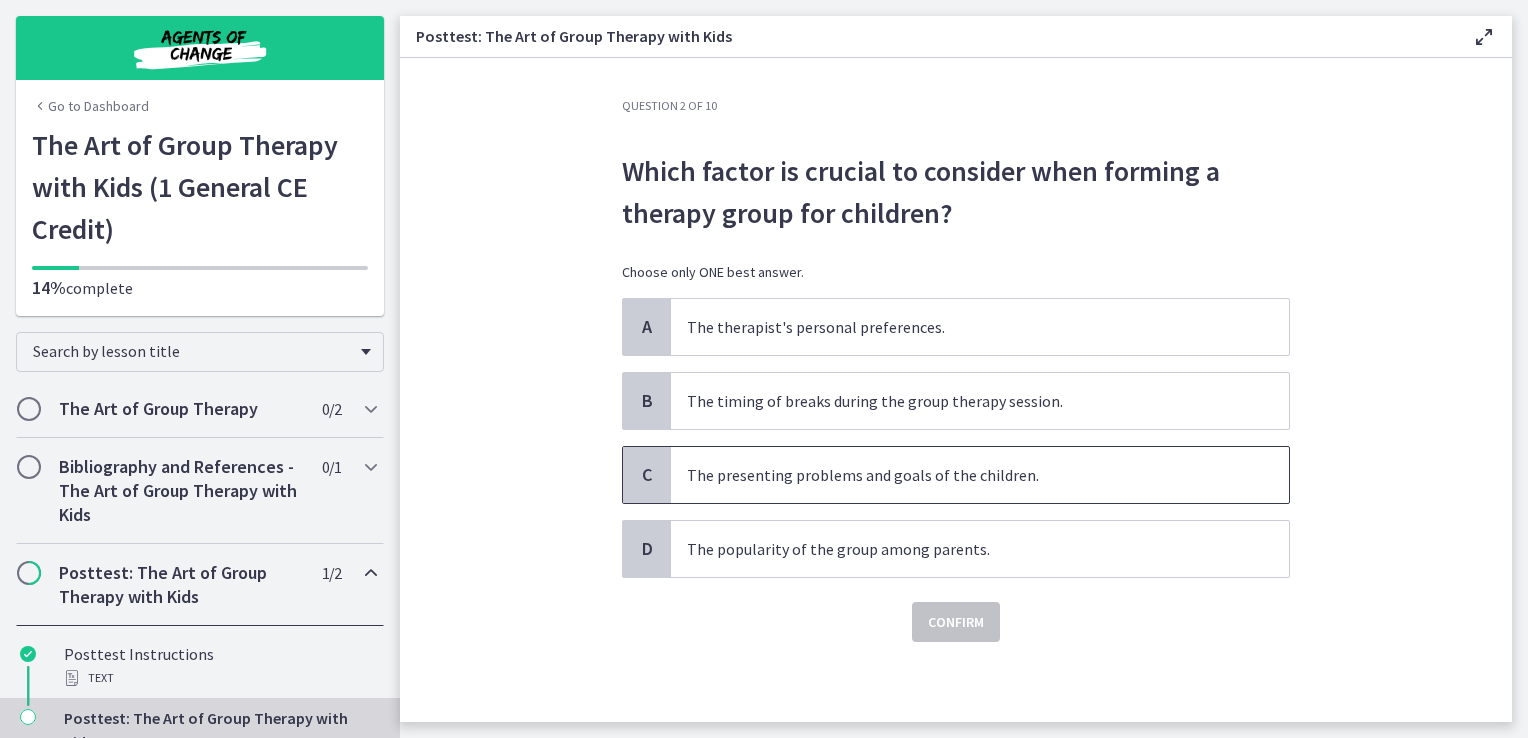 click on "The presenting problems and goals of the children." at bounding box center [980, 475] 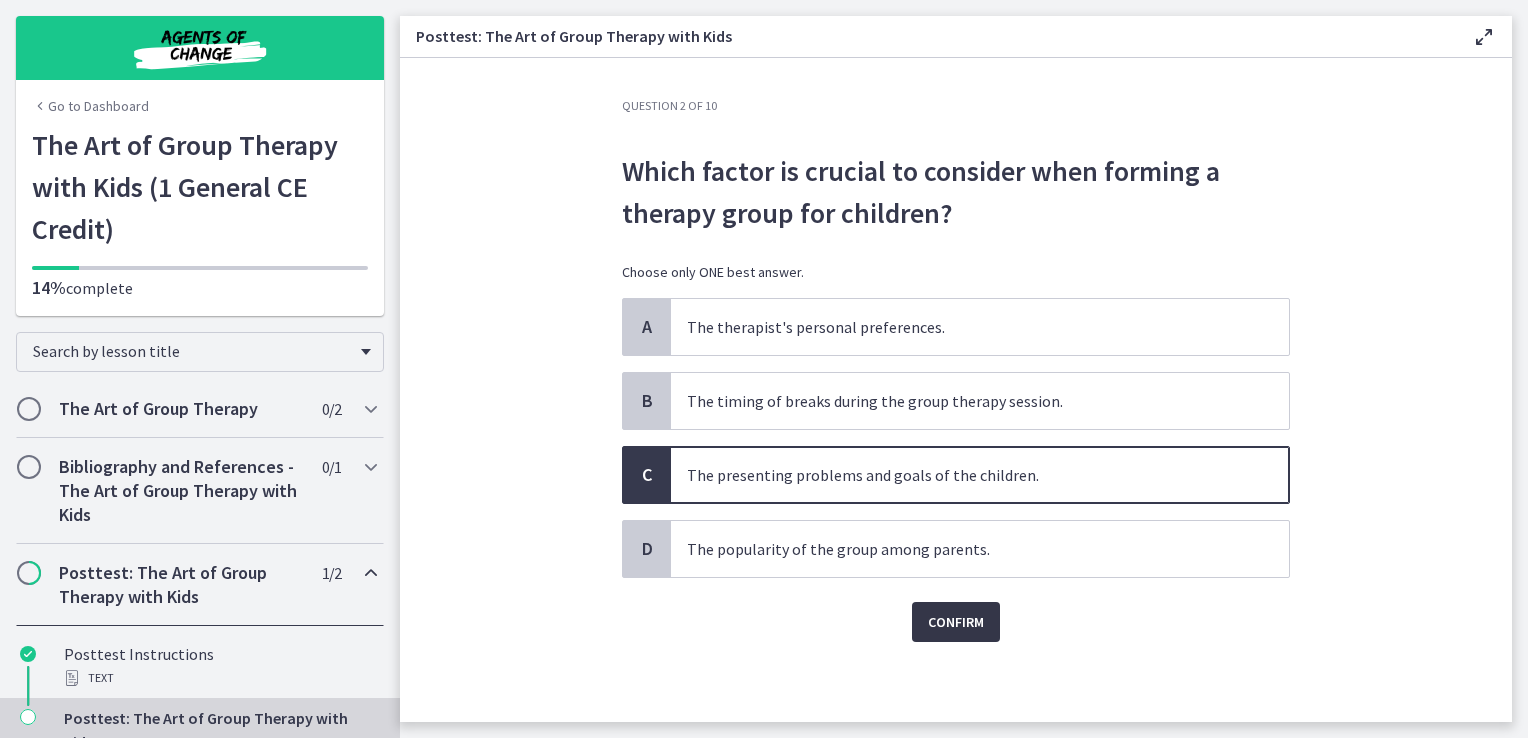 click on "Confirm" at bounding box center [956, 622] 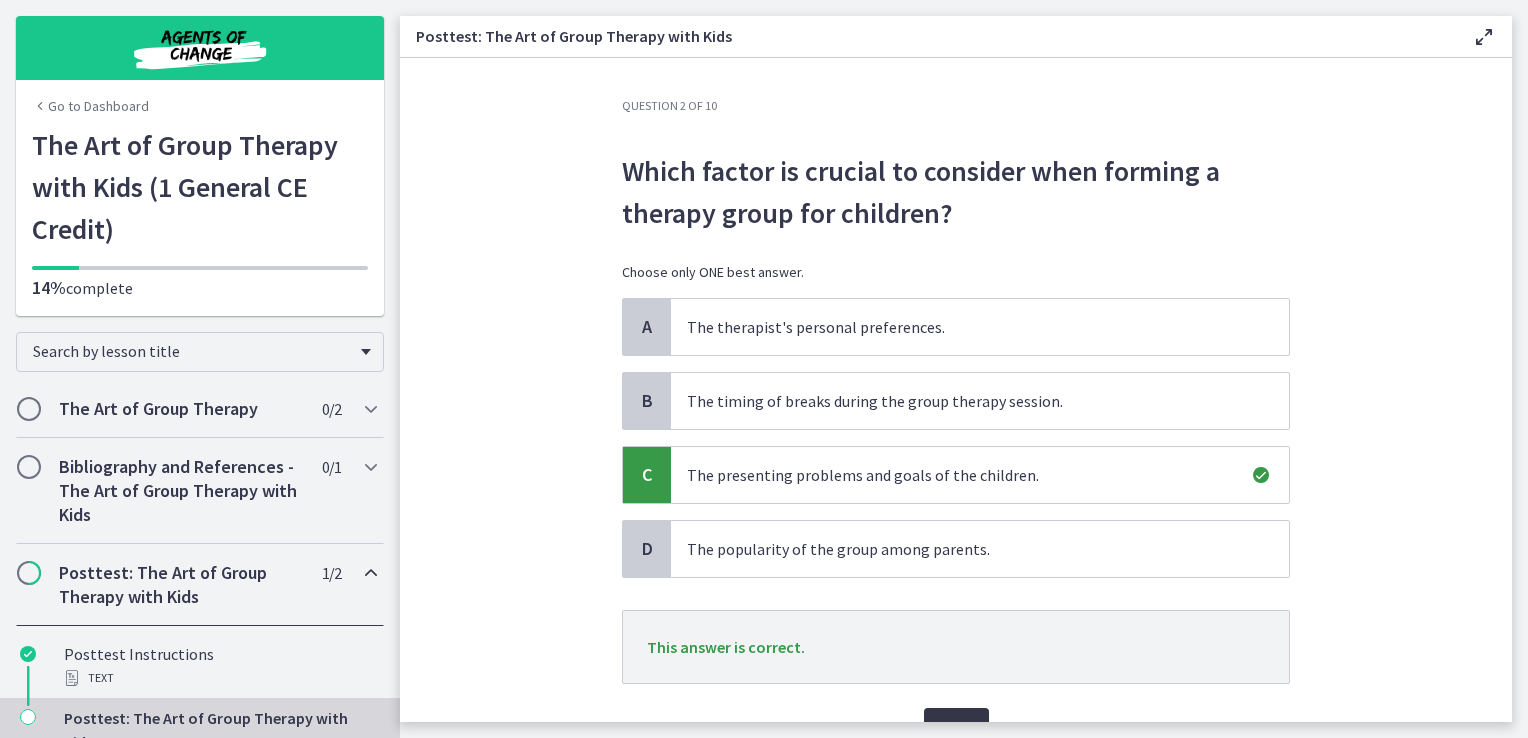 click on "Next" at bounding box center [956, 728] 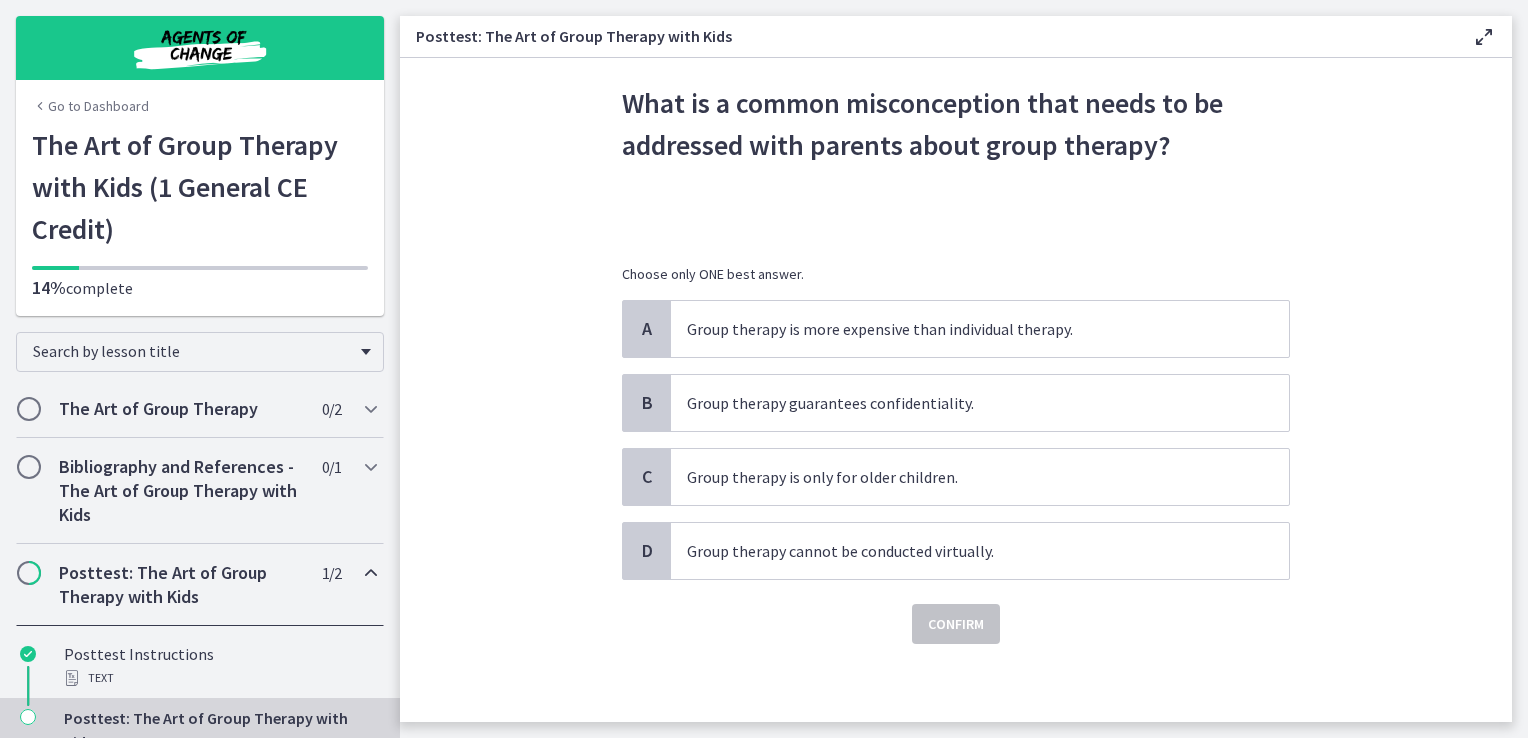 scroll, scrollTop: 67, scrollLeft: 0, axis: vertical 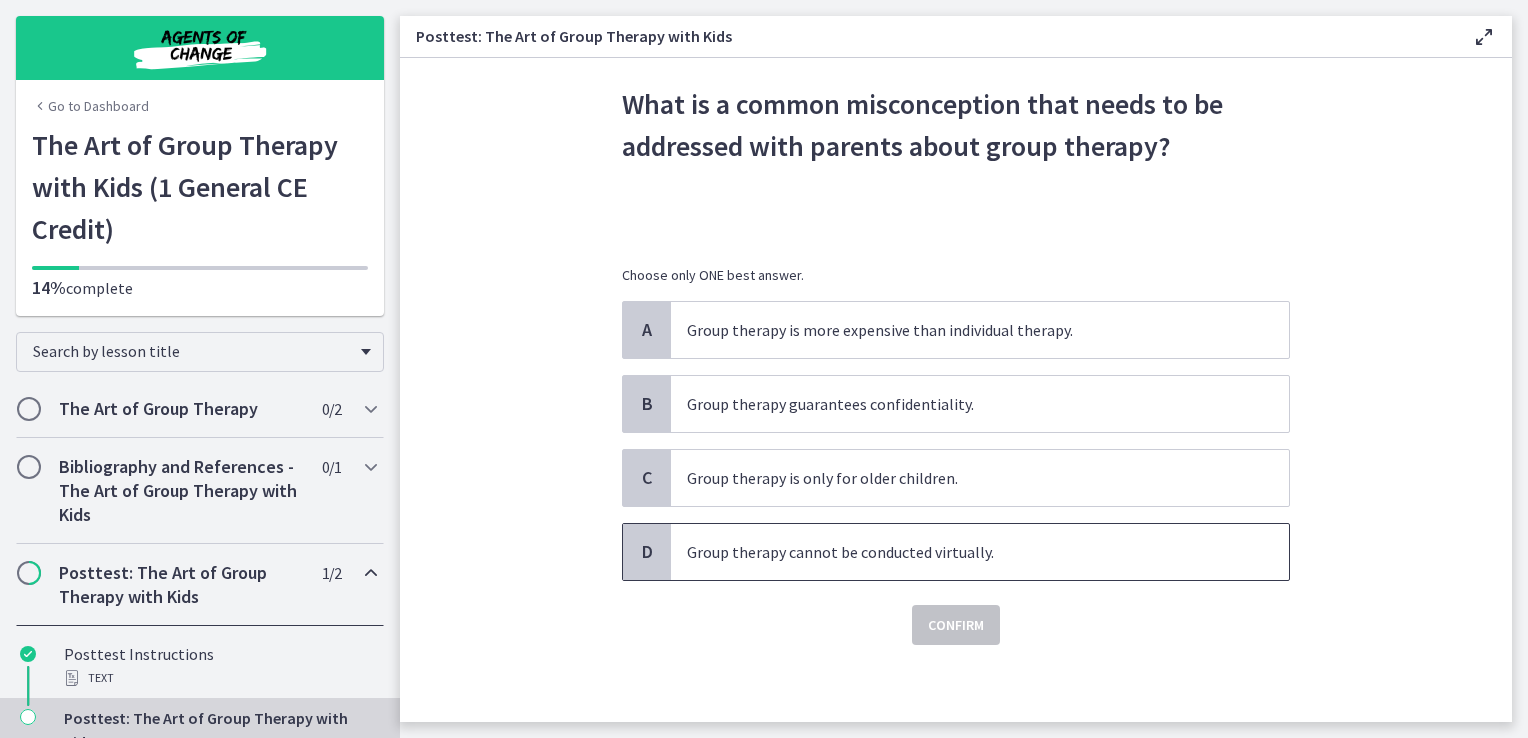 click on "Group therapy cannot be conducted virtually." at bounding box center (960, 552) 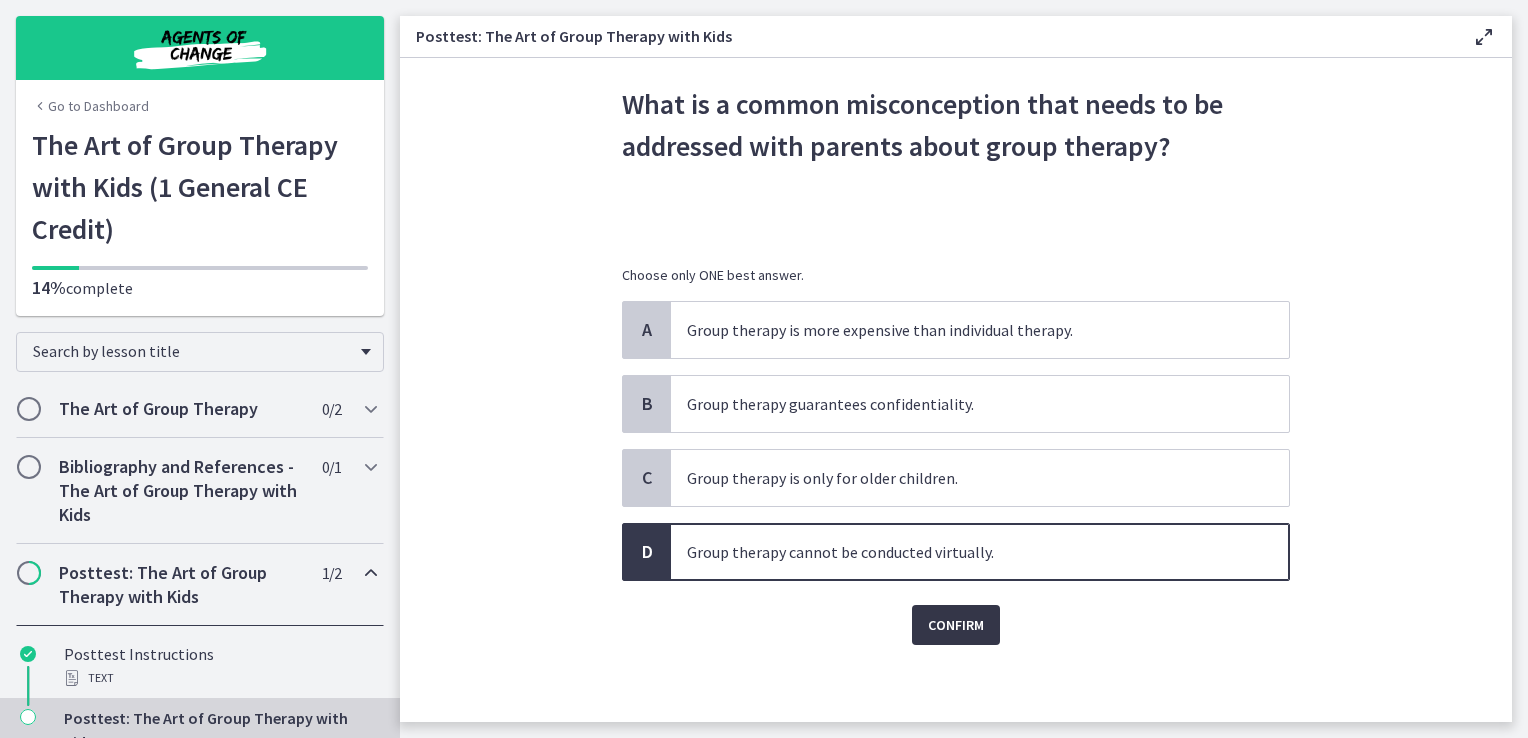click on "Confirm" at bounding box center [956, 625] 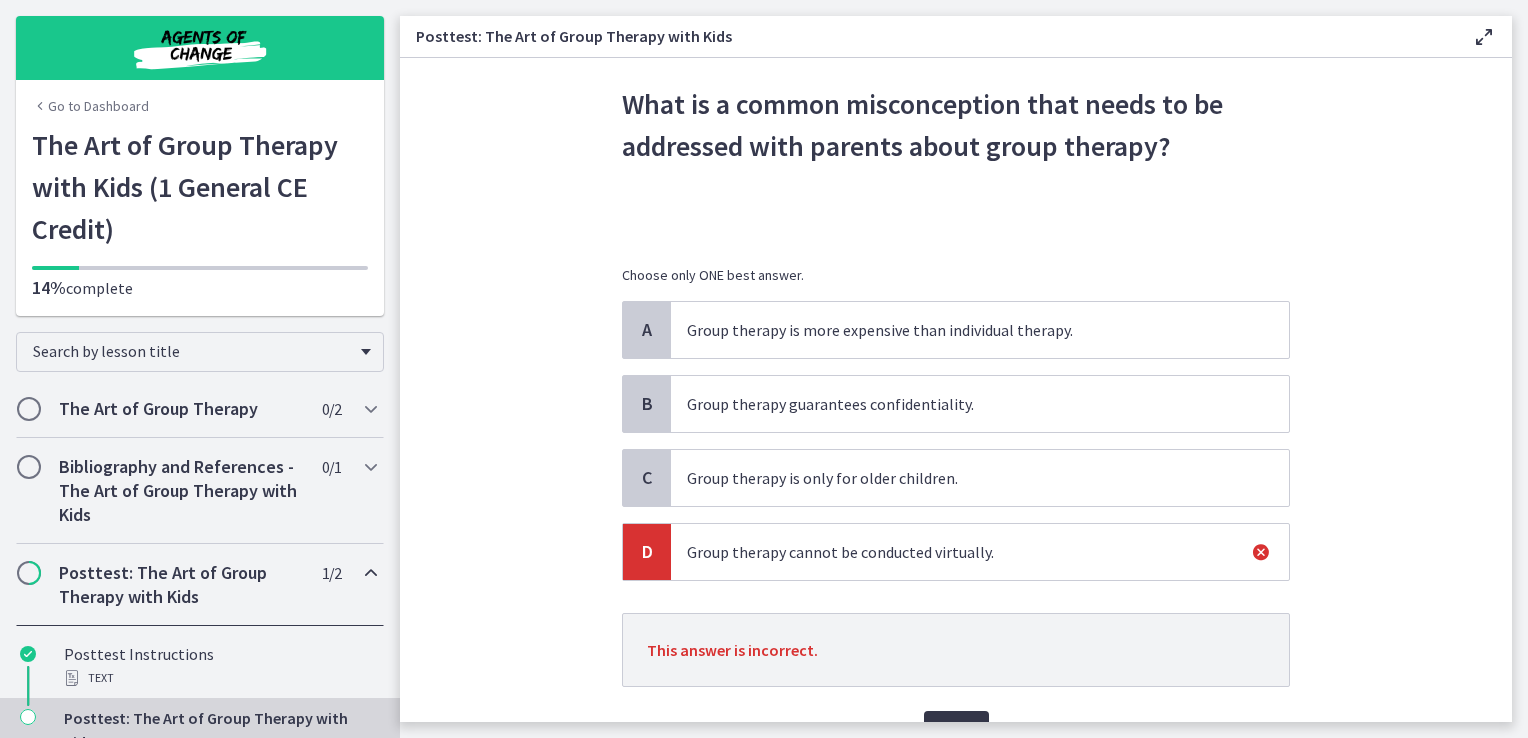 click on "Next" at bounding box center [956, 731] 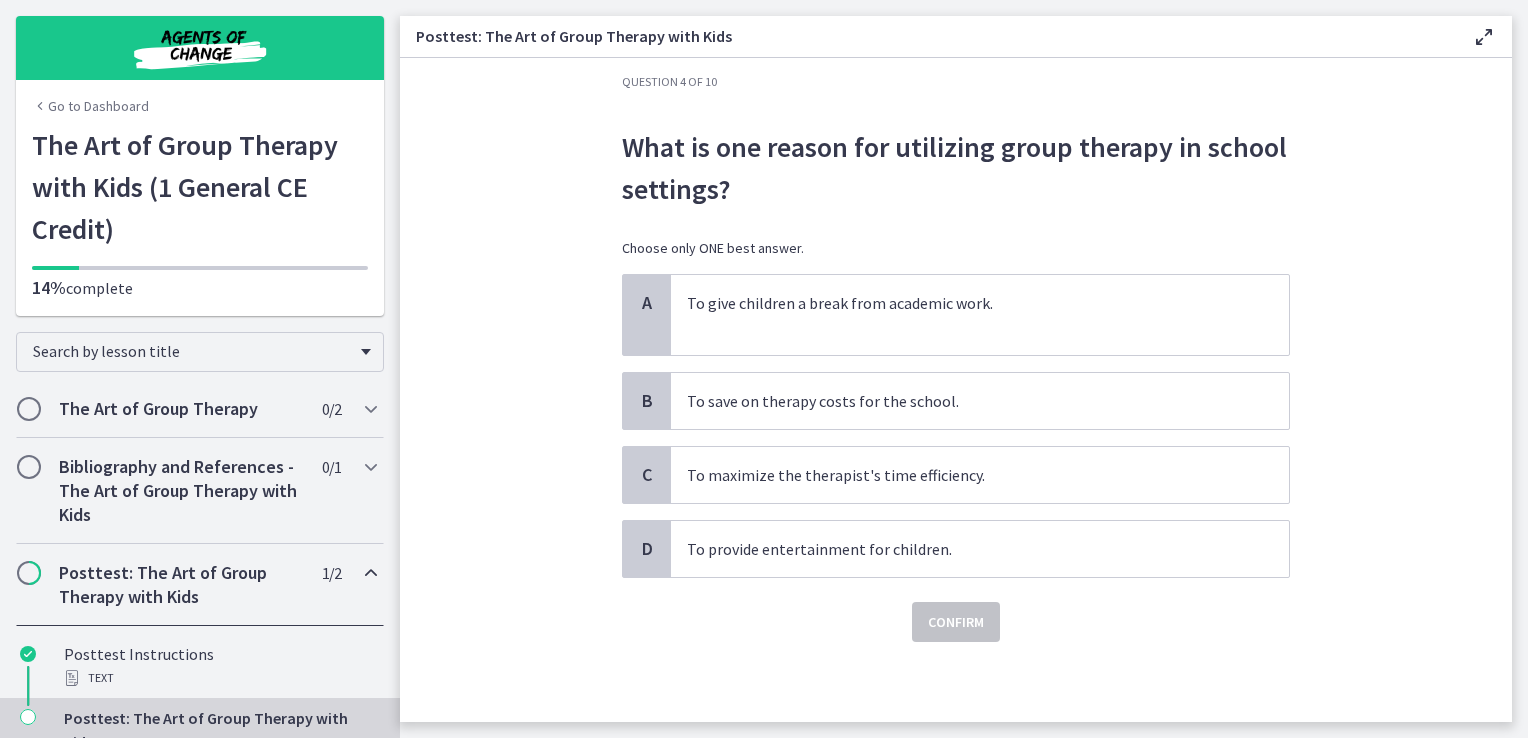 scroll, scrollTop: 0, scrollLeft: 0, axis: both 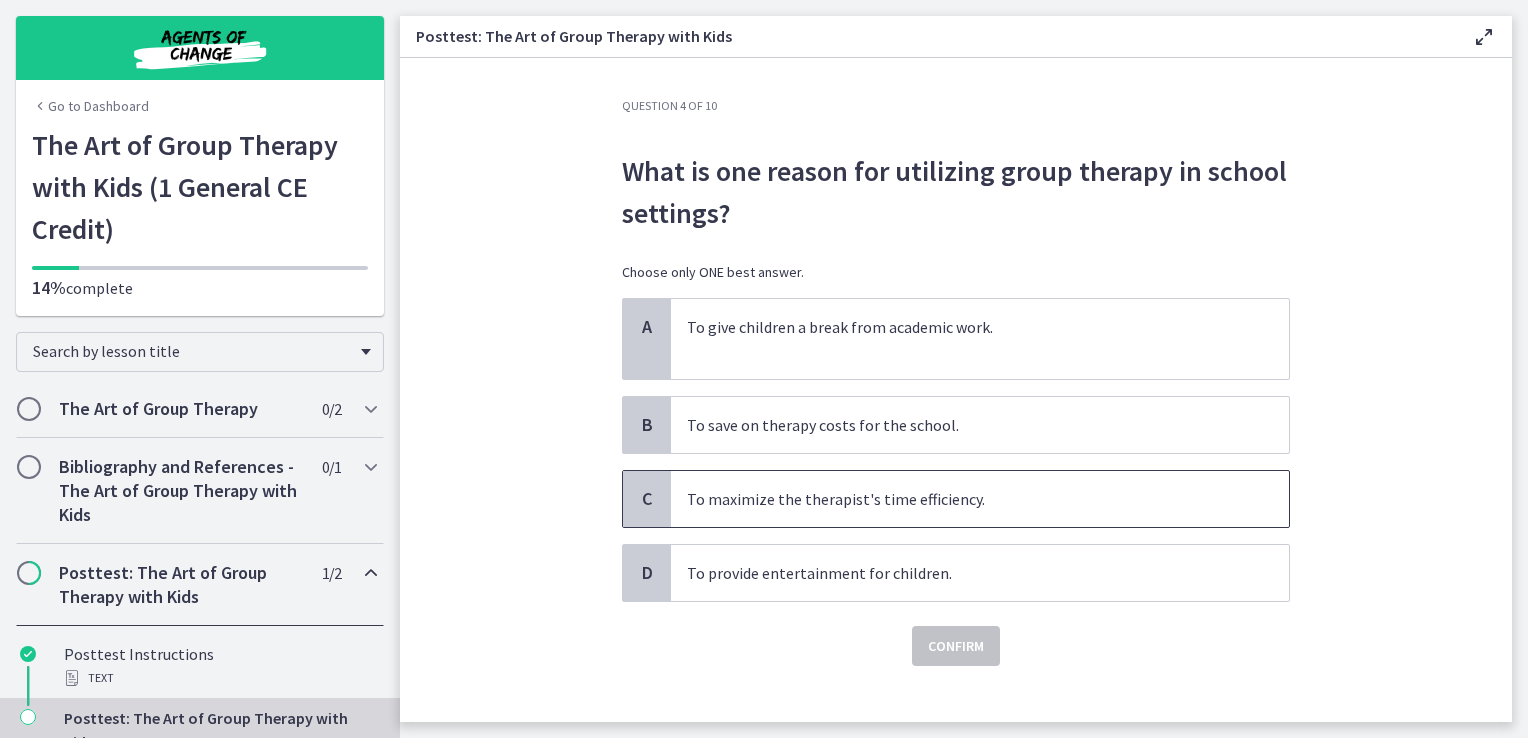 click on "To maximize the therapist's time efficiency." at bounding box center (980, 499) 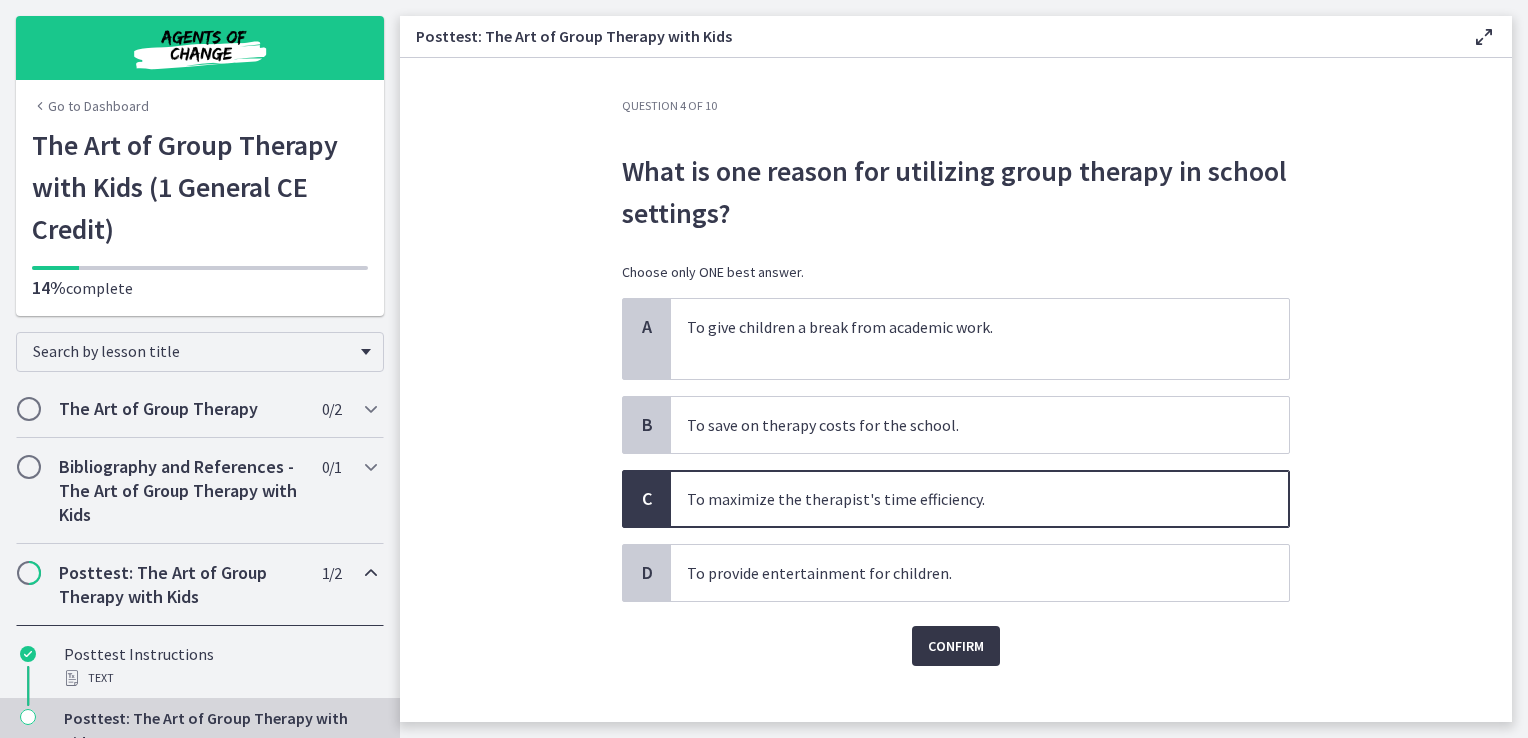 click on "Confirm" at bounding box center [956, 646] 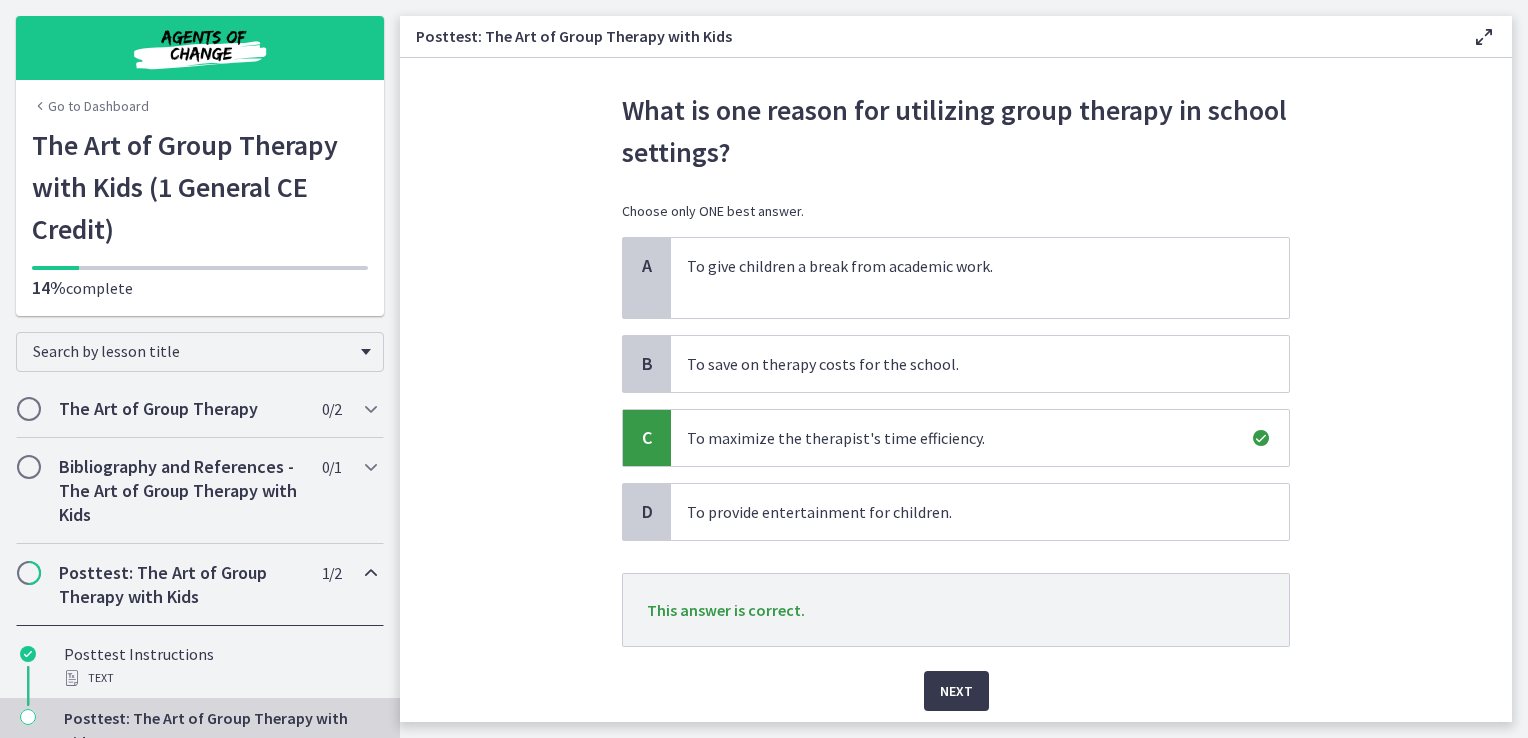 scroll, scrollTop: 63, scrollLeft: 0, axis: vertical 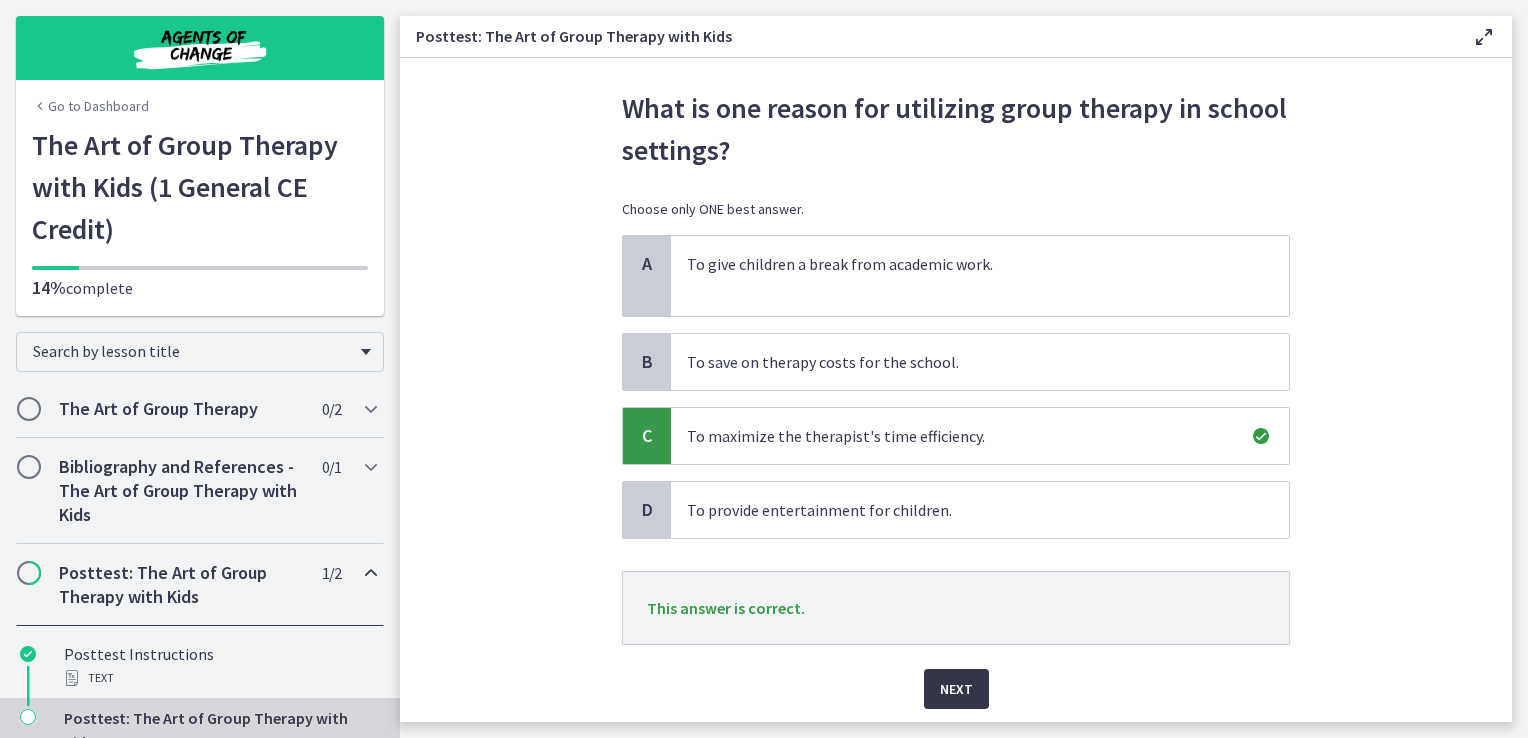 click on "Next" at bounding box center [956, 689] 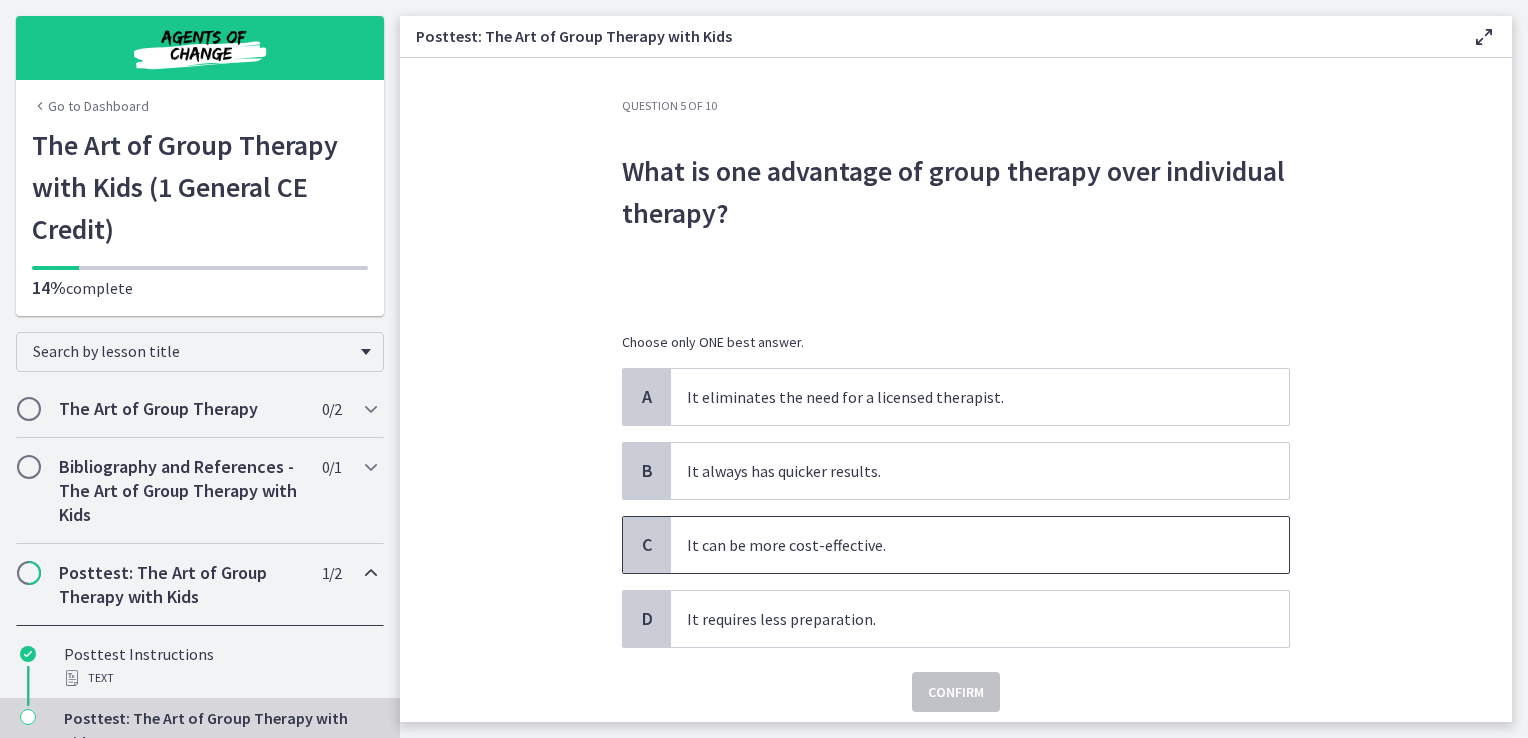 click on "It can be more cost-effective." at bounding box center (960, 545) 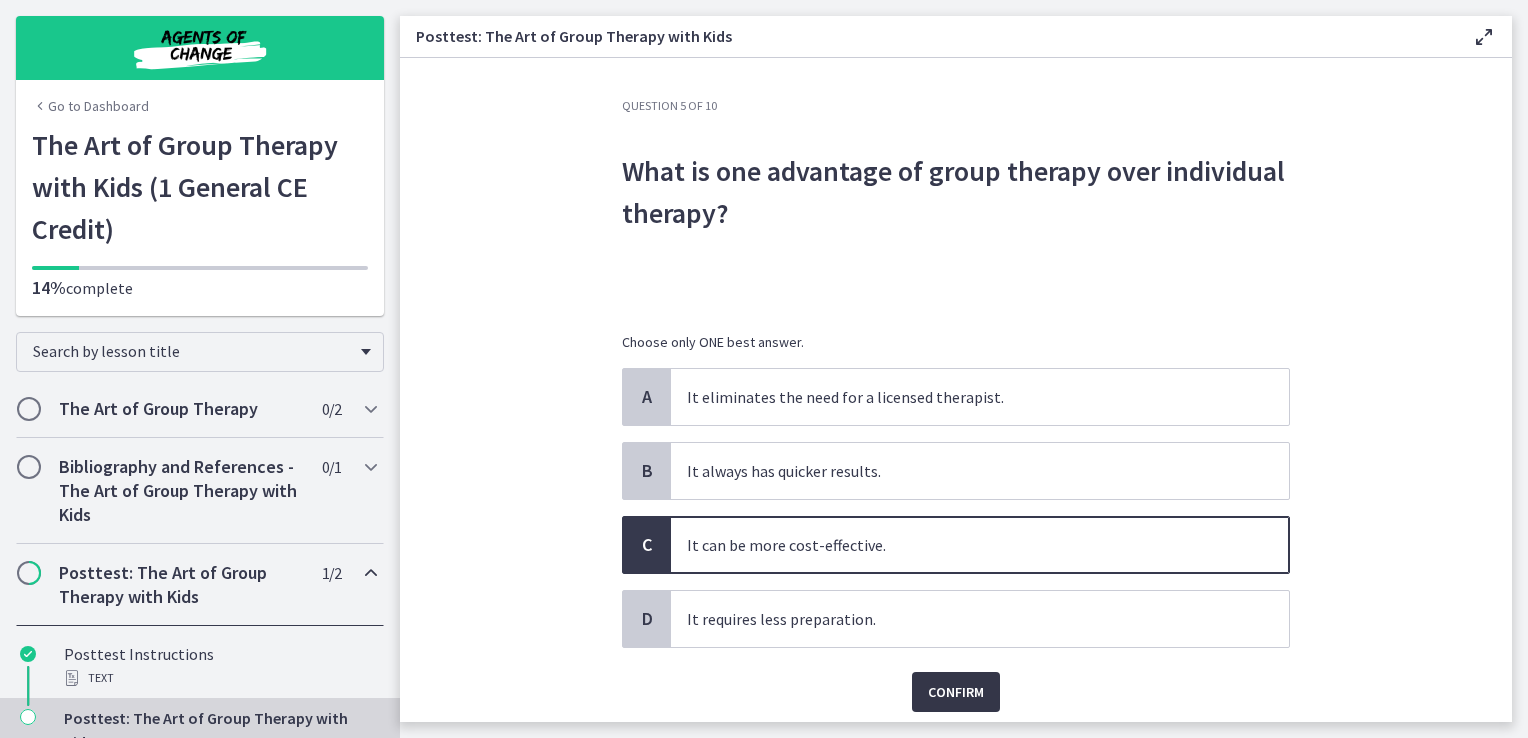 click on "Confirm" at bounding box center (956, 692) 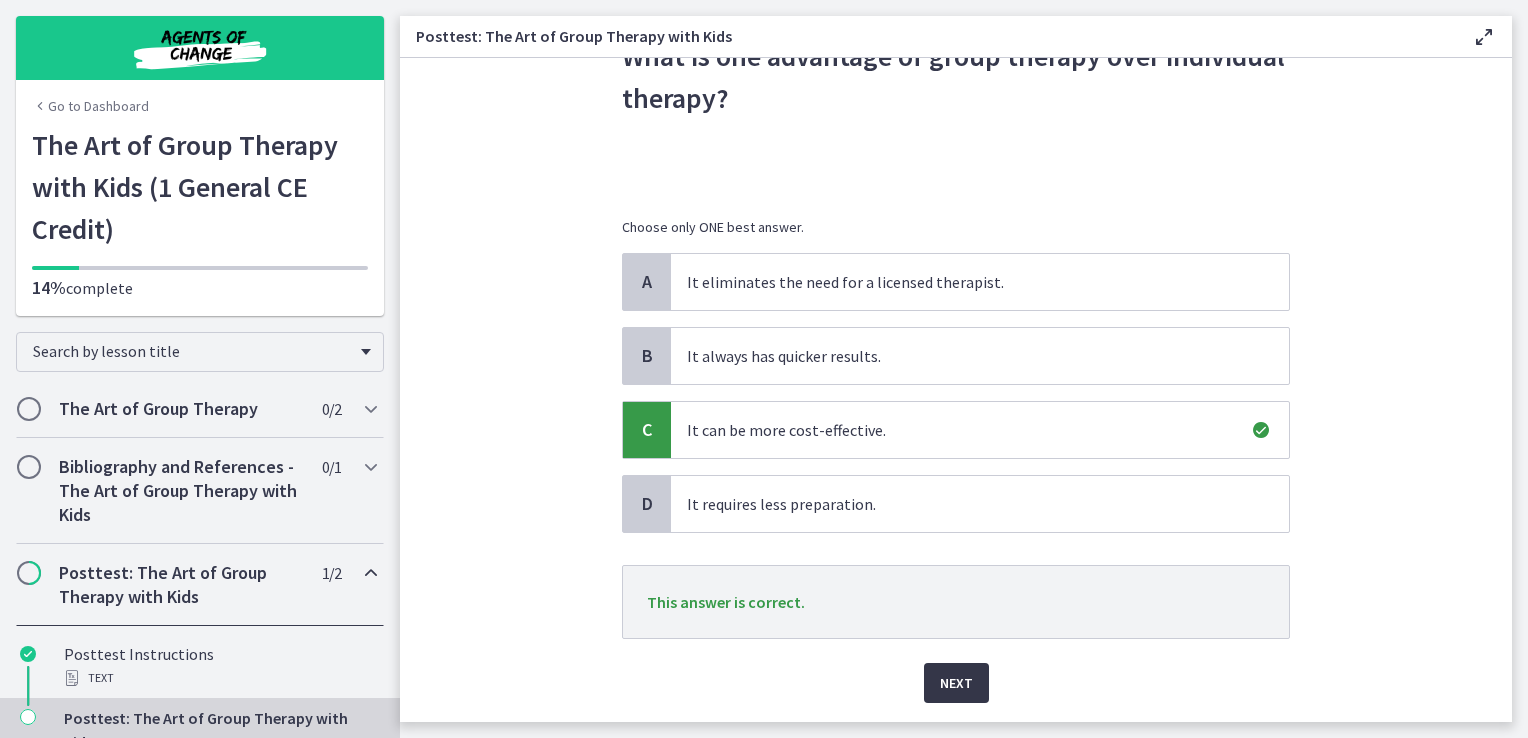 scroll, scrollTop: 116, scrollLeft: 0, axis: vertical 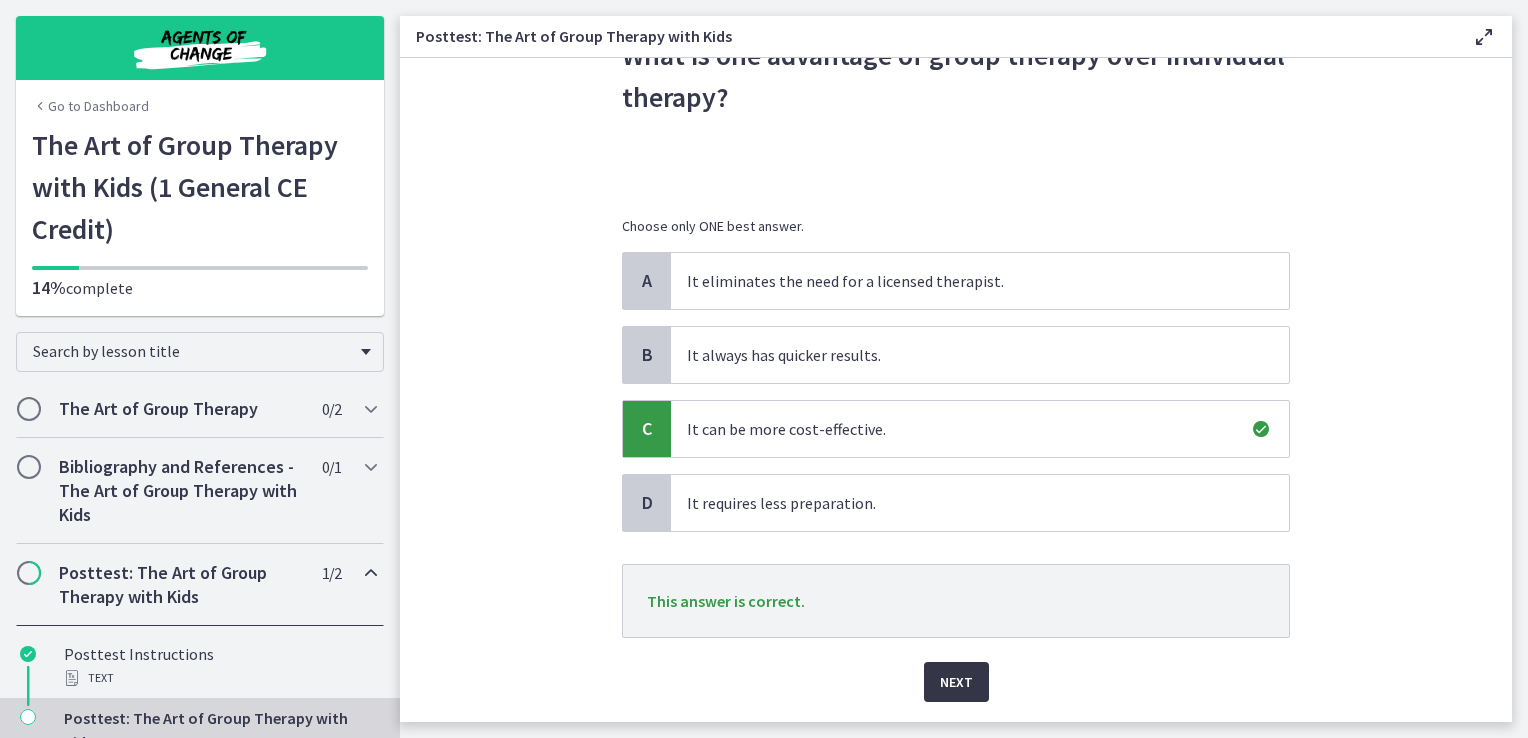 click on "Next" at bounding box center [956, 682] 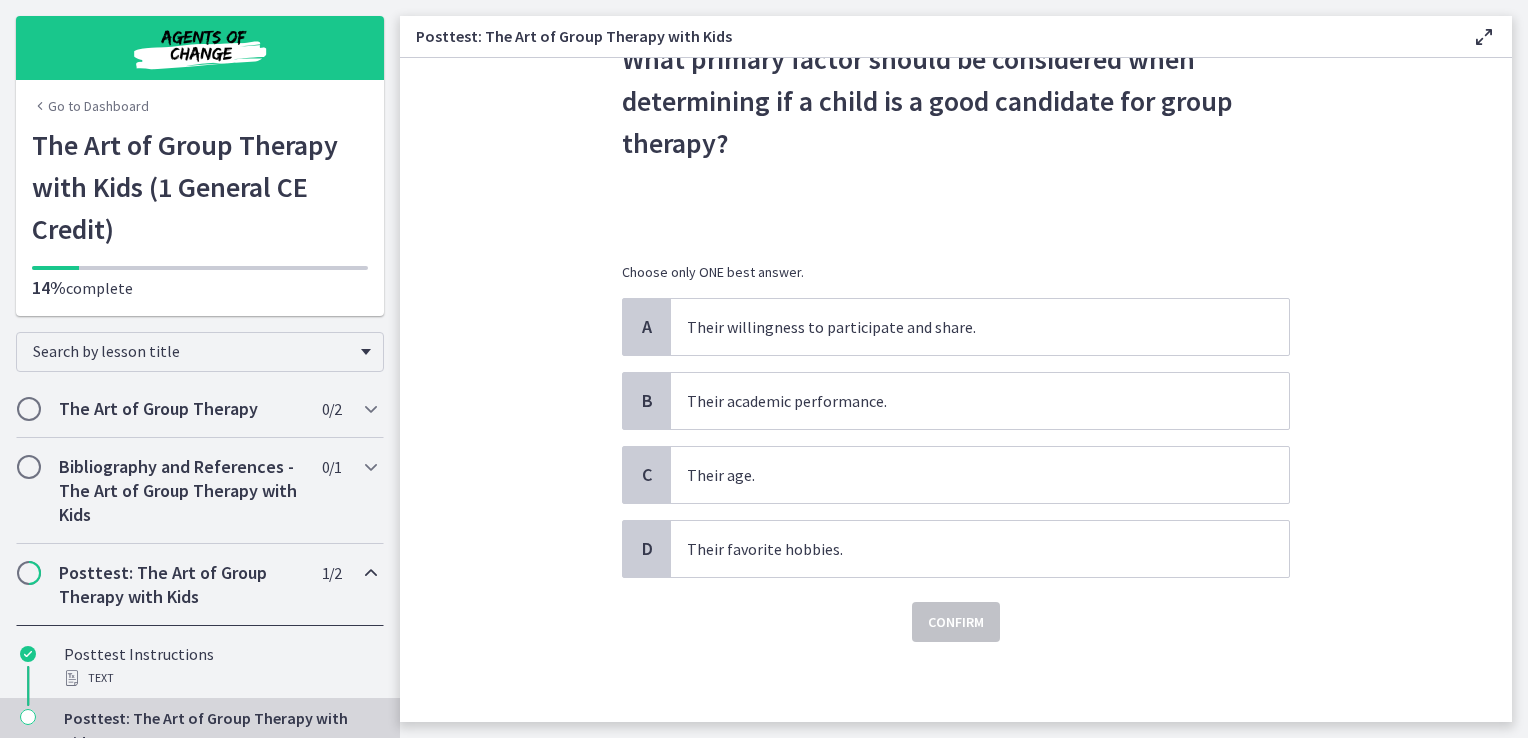 scroll, scrollTop: 0, scrollLeft: 0, axis: both 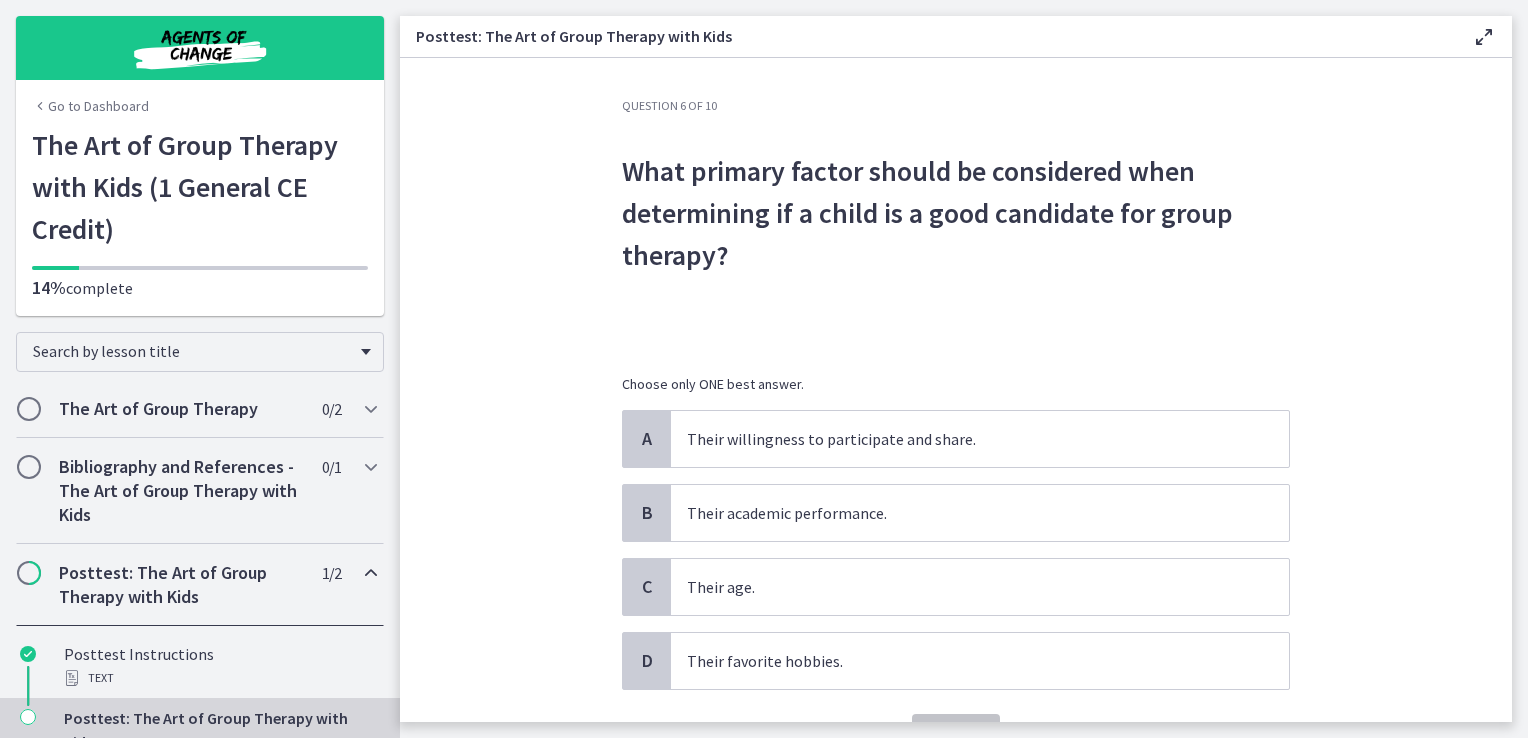 click on "A
Their willingness to participate and share.
B
Their academic performance.
C
Their age.
D
Their favorite hobbies." at bounding box center (956, 550) 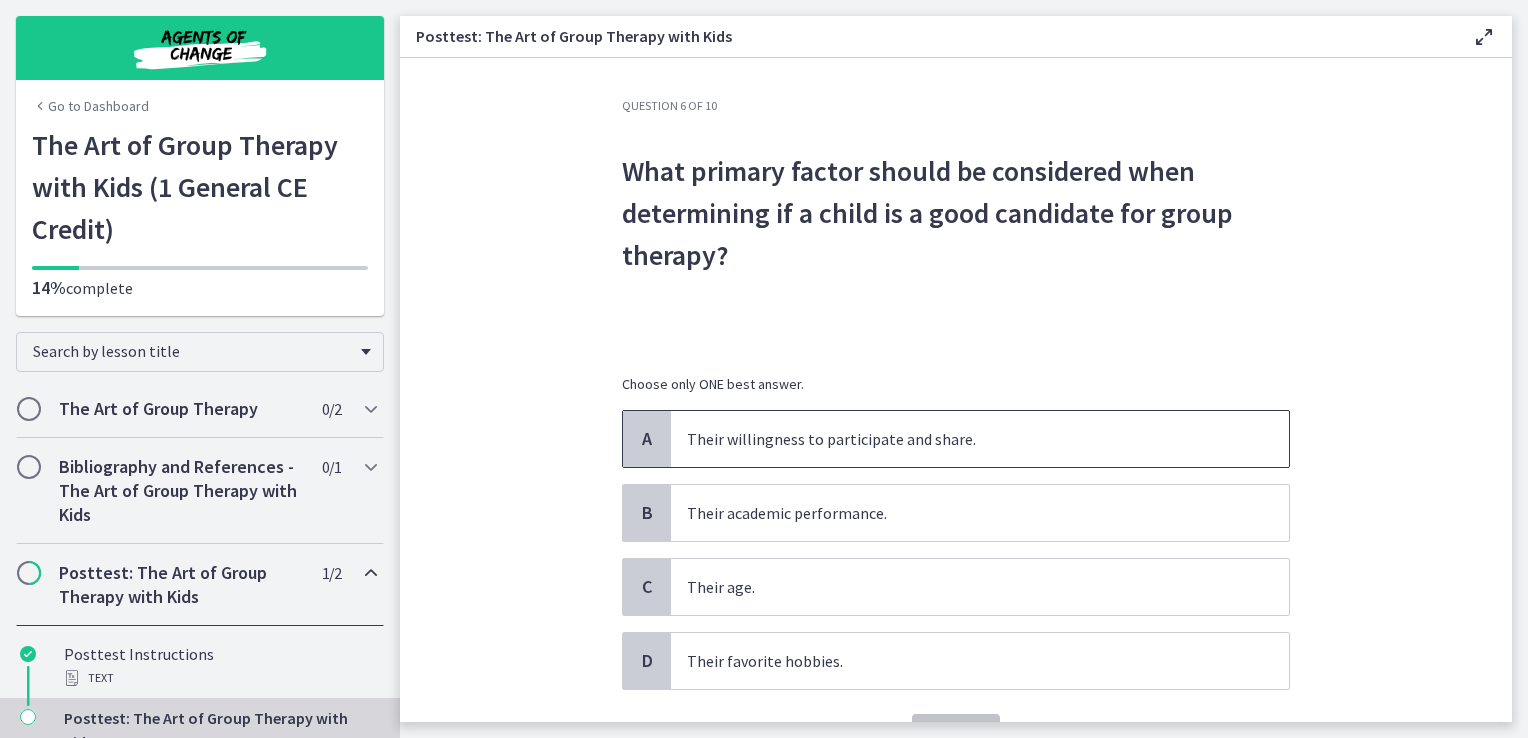 click on "Their willingness to participate and share." at bounding box center (980, 439) 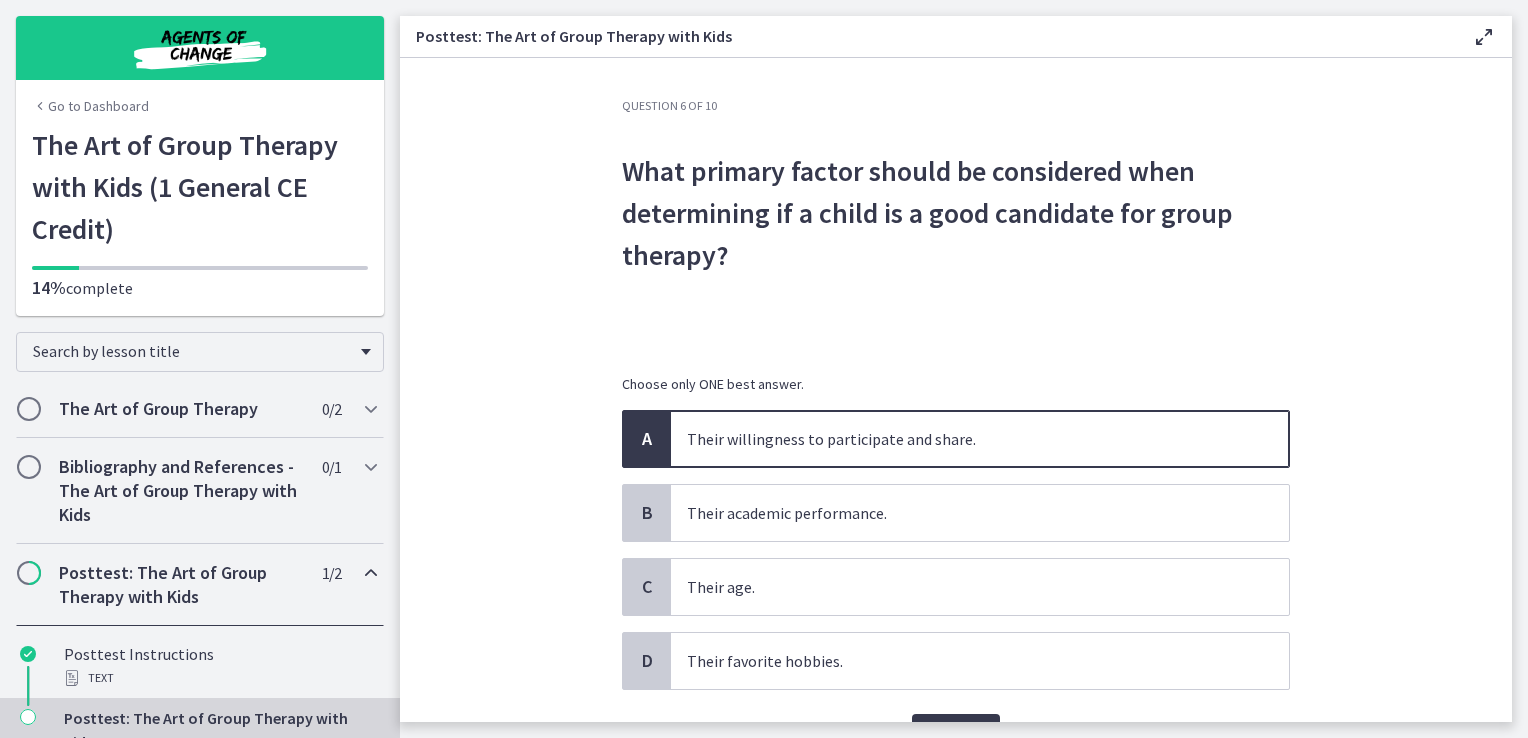 scroll, scrollTop: 109, scrollLeft: 0, axis: vertical 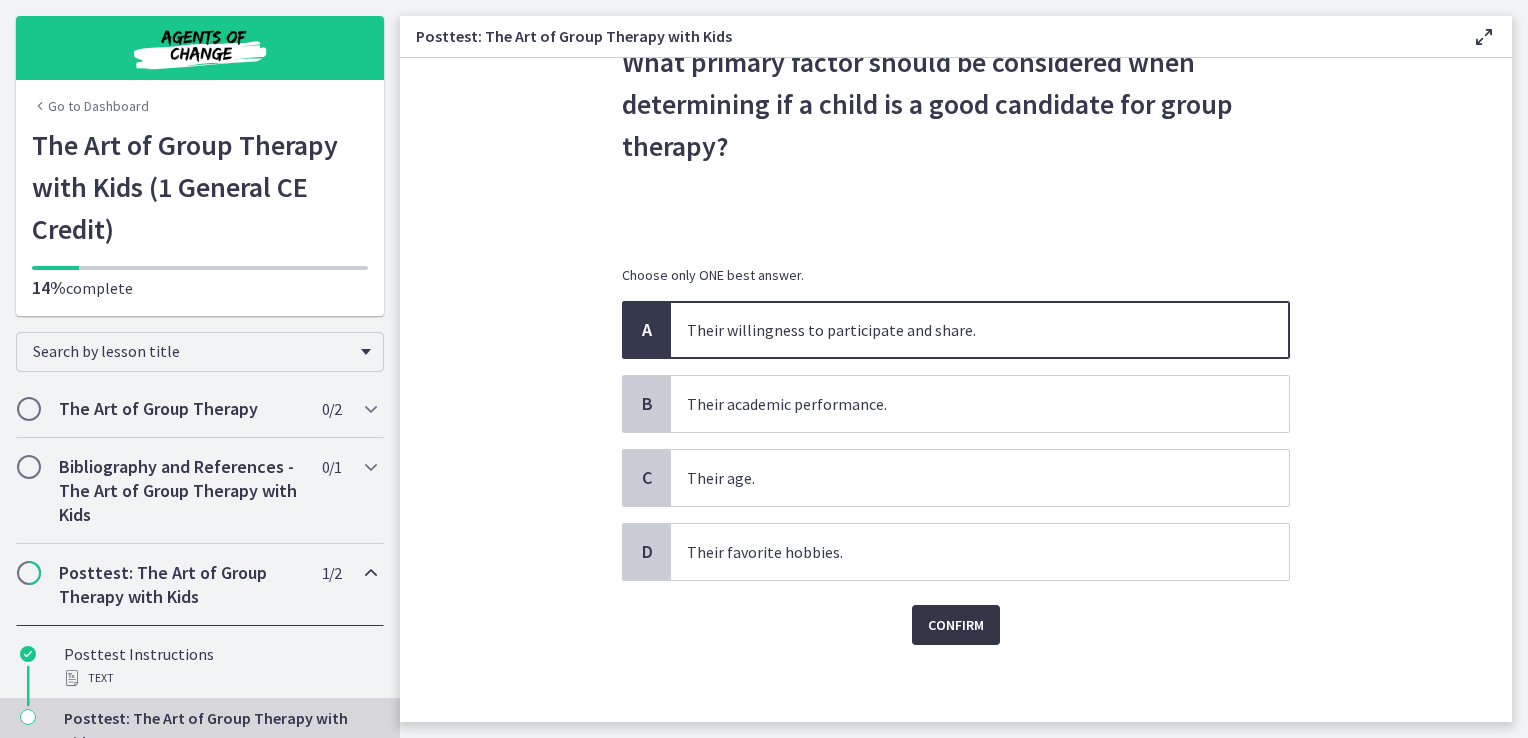 click on "Confirm" at bounding box center [956, 625] 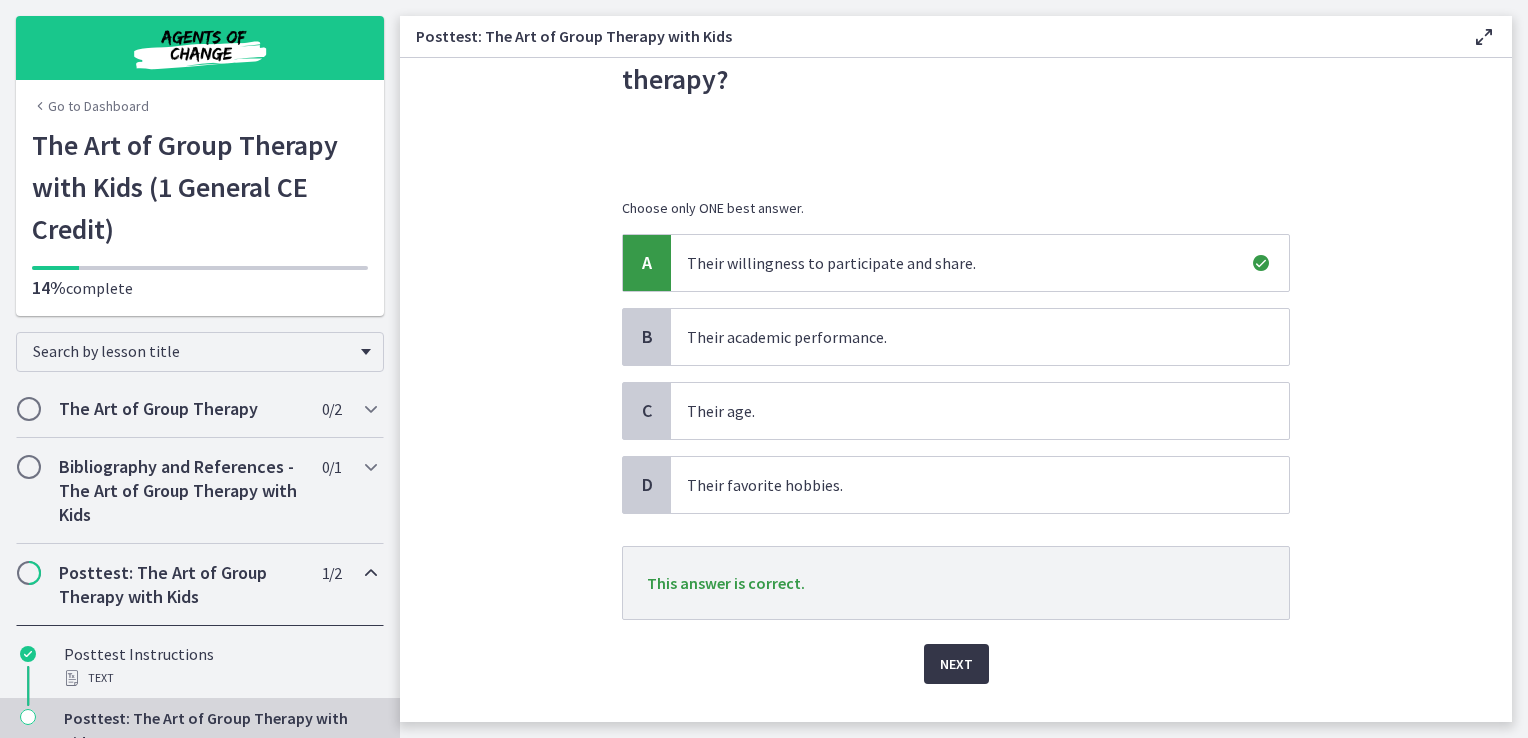 scroll, scrollTop: 176, scrollLeft: 0, axis: vertical 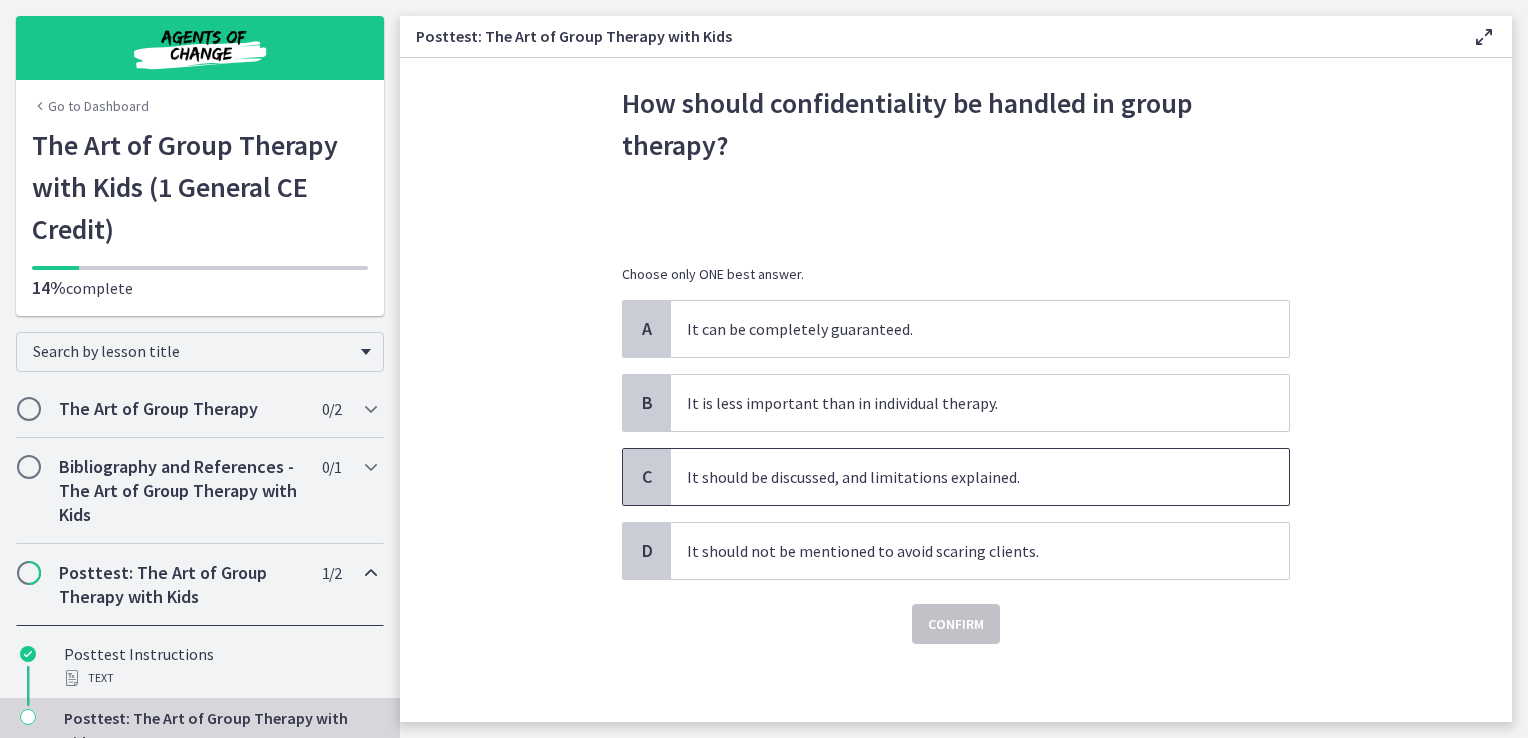 click on "It should be discussed, and limitations explained." at bounding box center [980, 477] 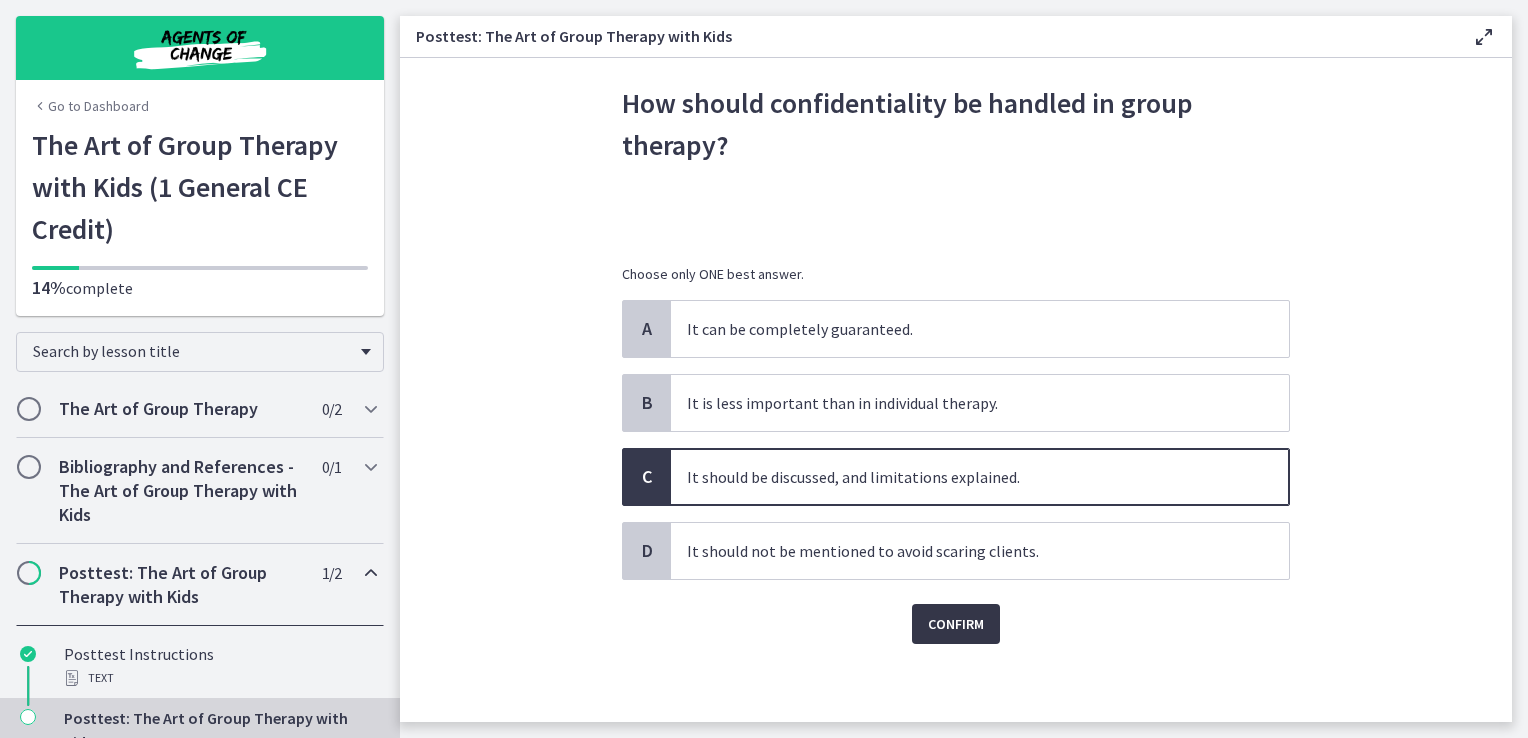 click on "Confirm" at bounding box center (956, 624) 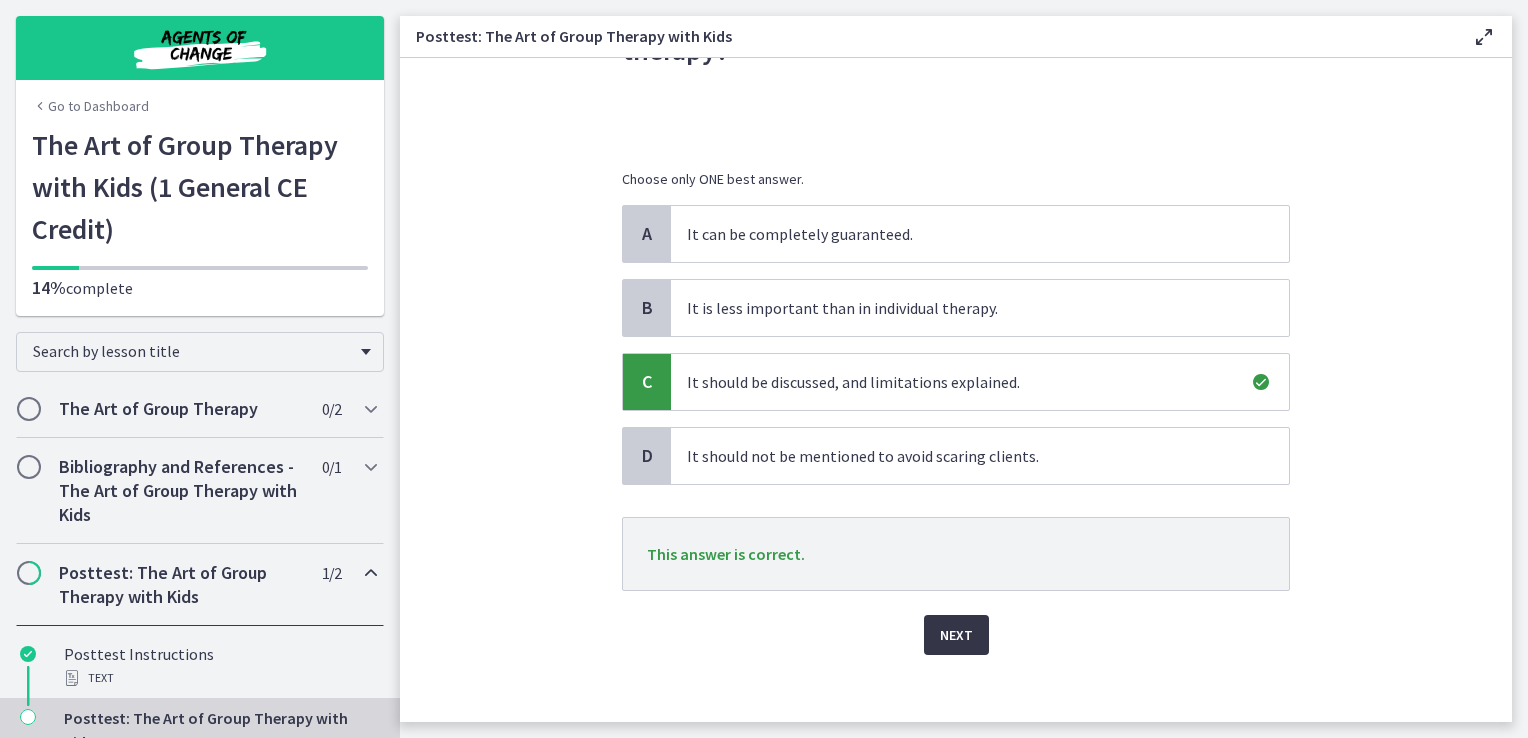 scroll, scrollTop: 164, scrollLeft: 0, axis: vertical 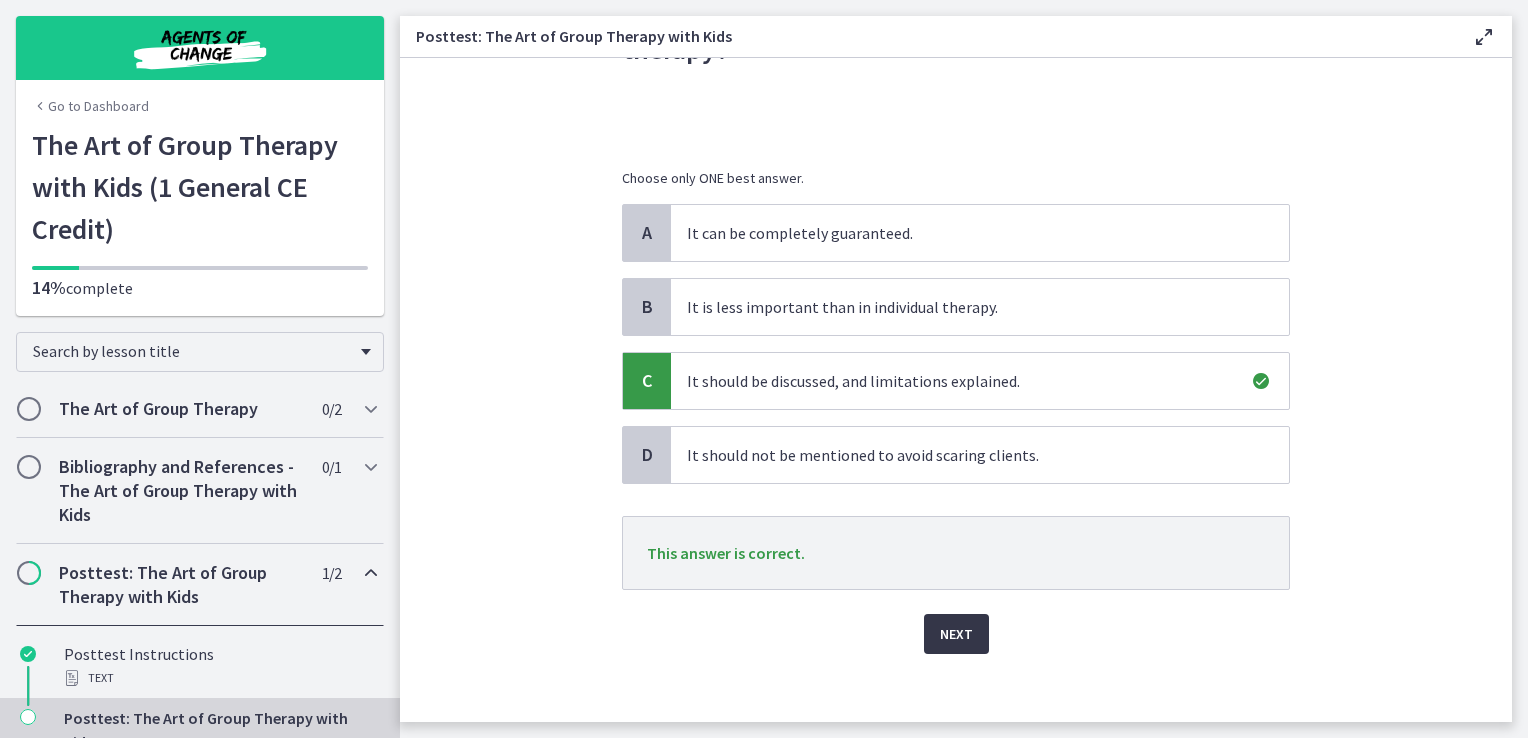 click on "Next" at bounding box center (956, 634) 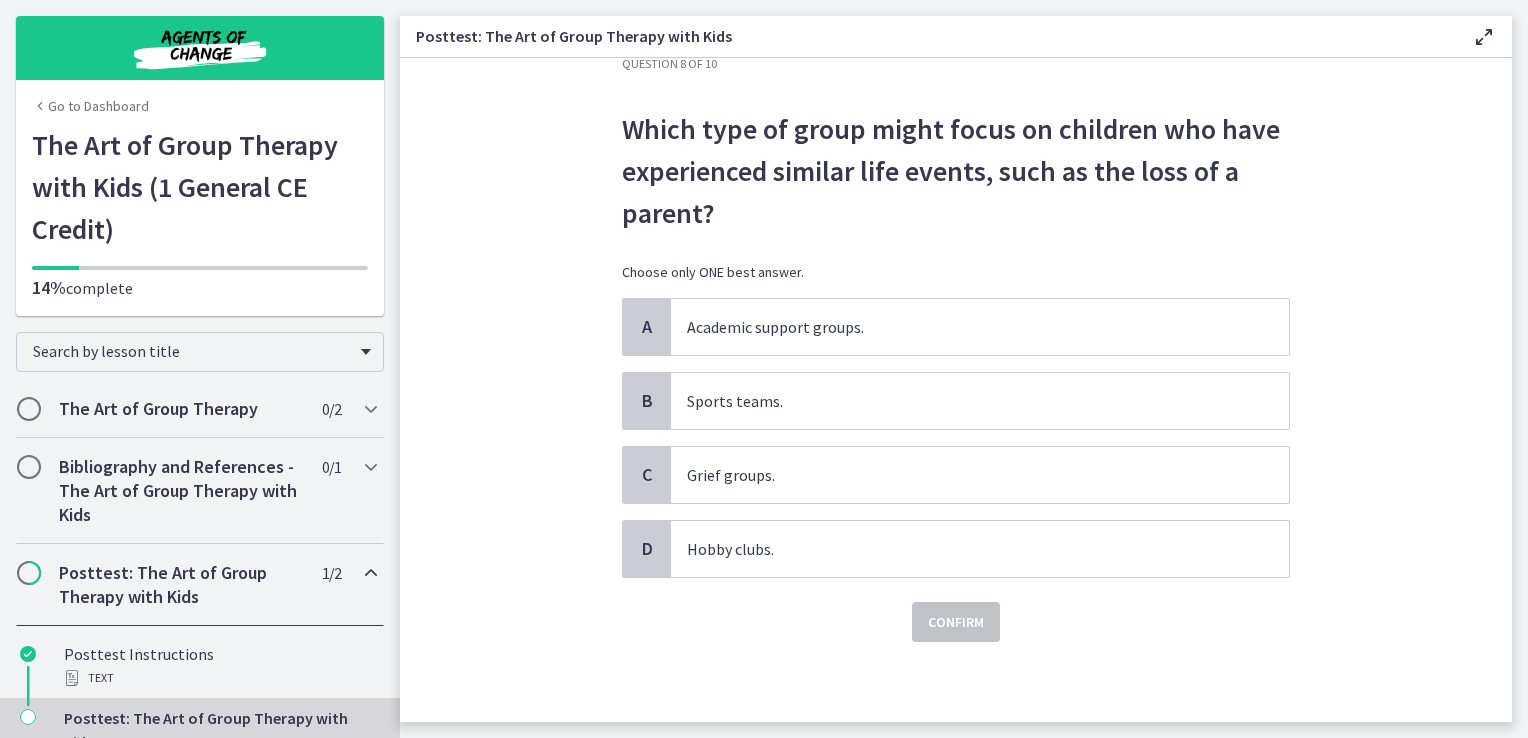 scroll, scrollTop: 0, scrollLeft: 0, axis: both 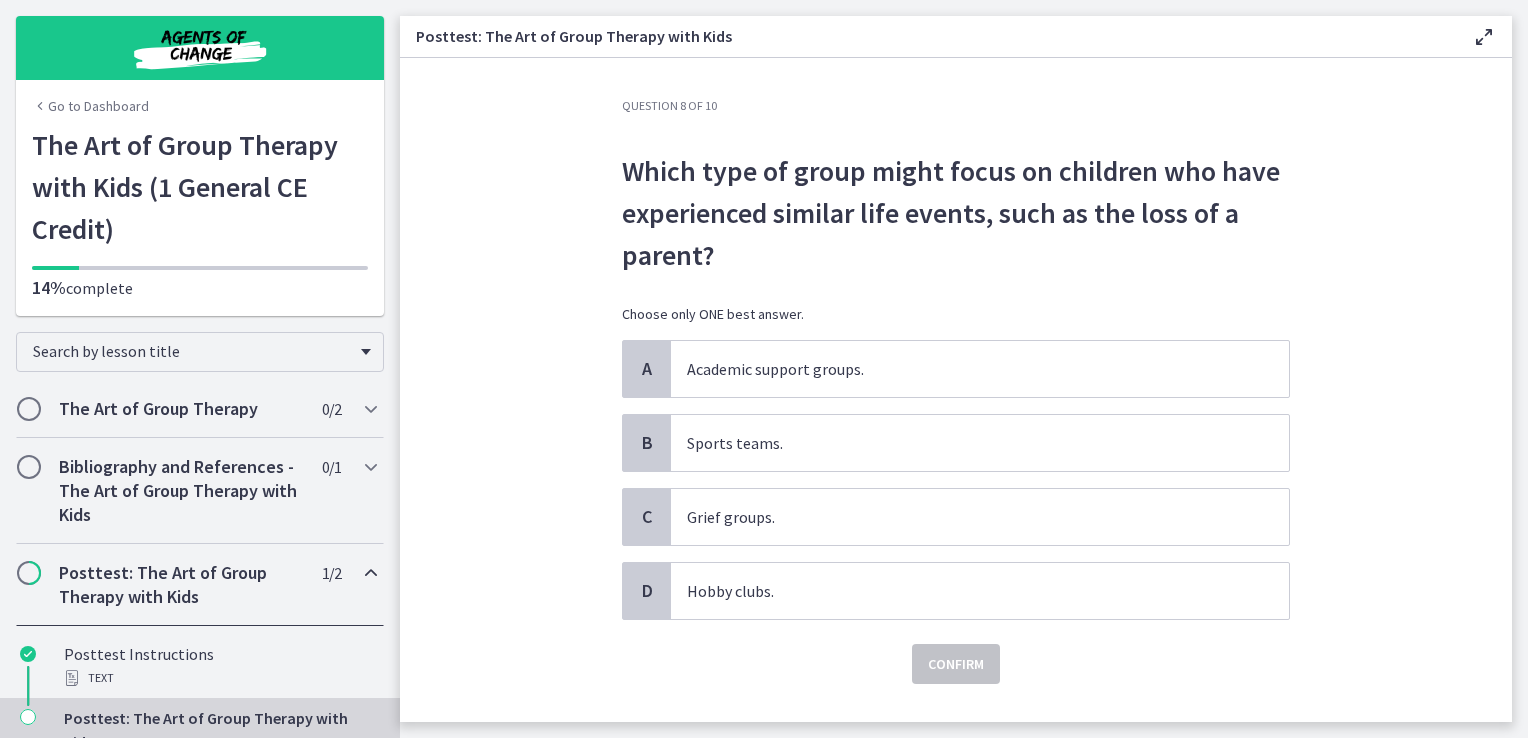 drag, startPoint x: 974, startPoint y: 187, endPoint x: 965, endPoint y: 225, distance: 39.051247 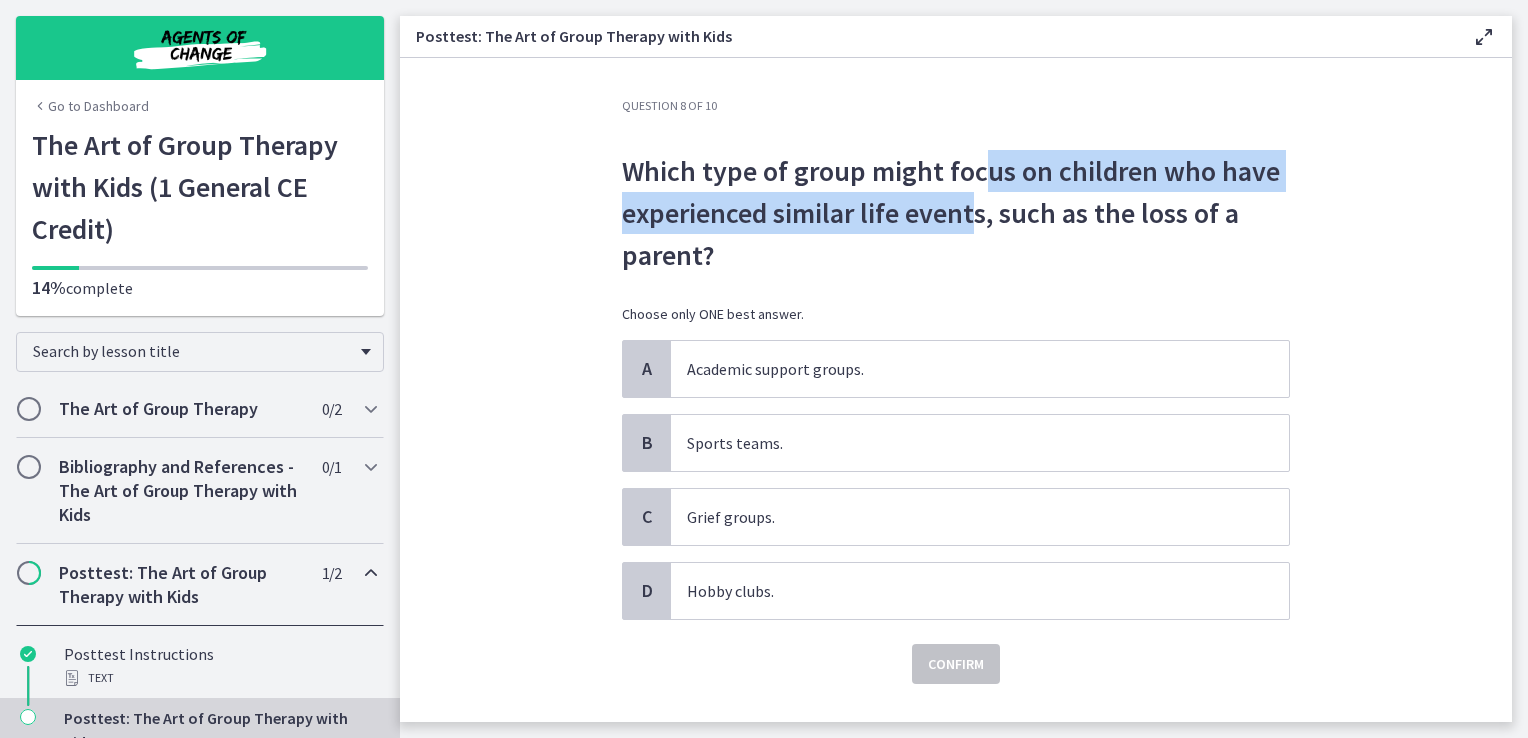 click on "Which type of group might focus on children who have experienced similar life events, such as the loss of a parent?" at bounding box center (956, 213) 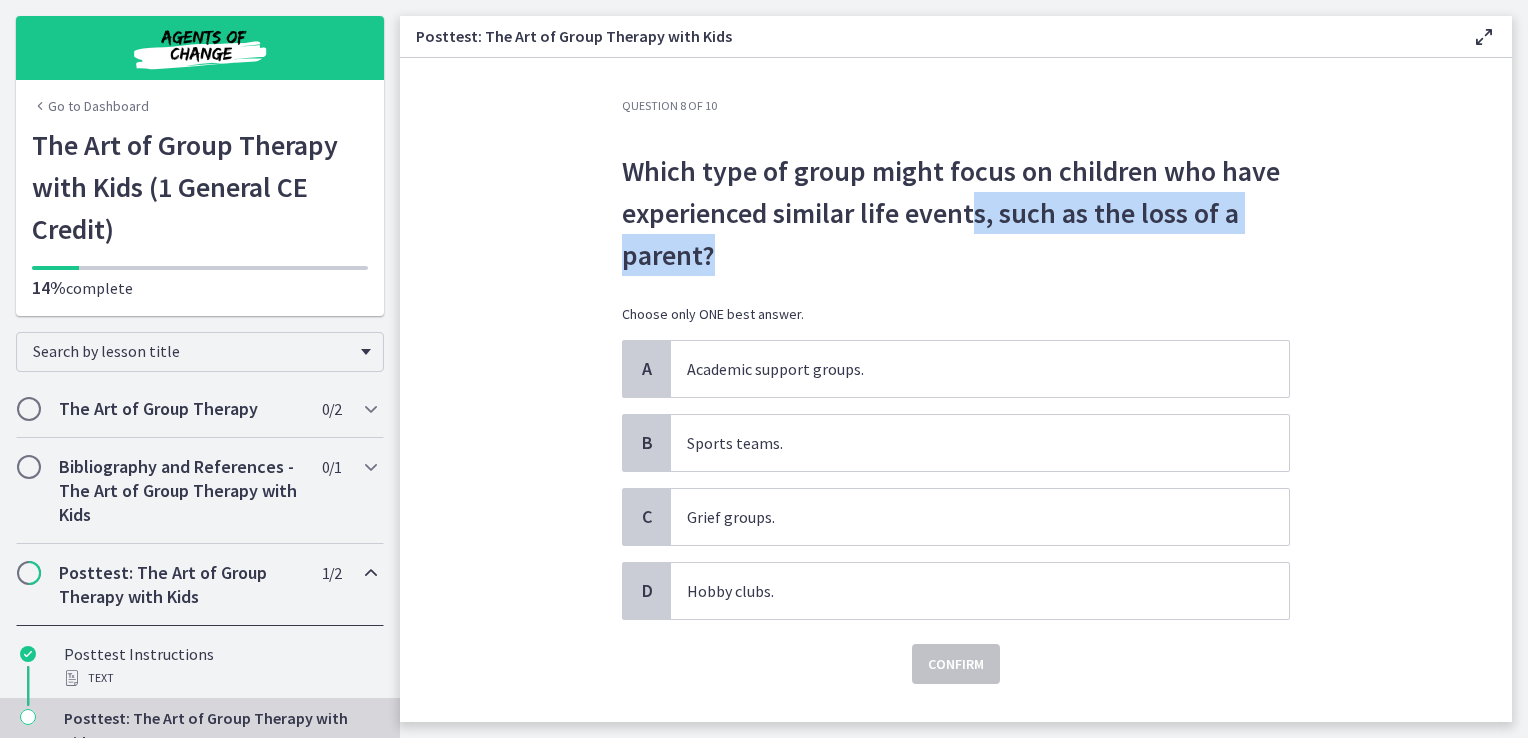 drag, startPoint x: 965, startPoint y: 225, endPoint x: 980, endPoint y: 242, distance: 22.671568 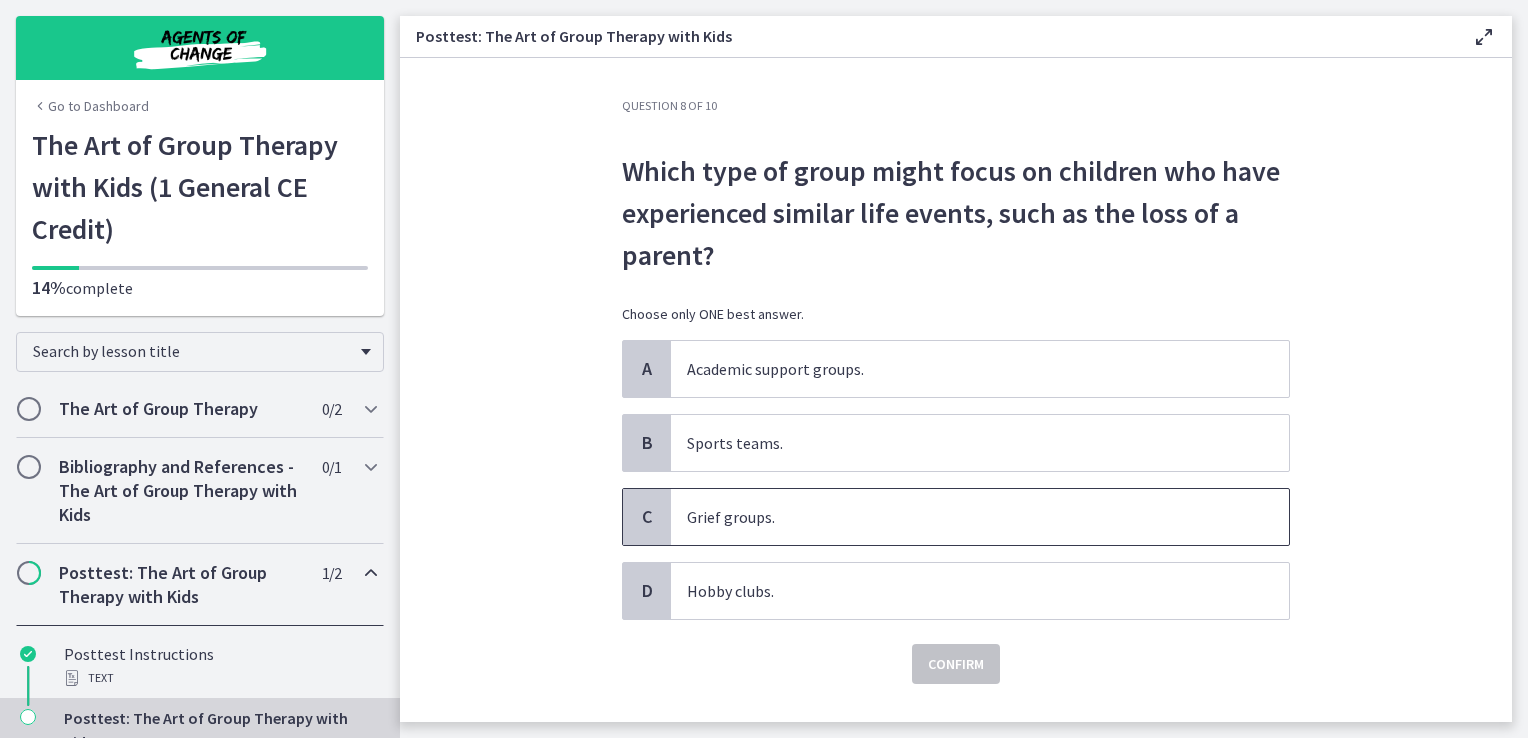 click on "Grief groups." at bounding box center [980, 517] 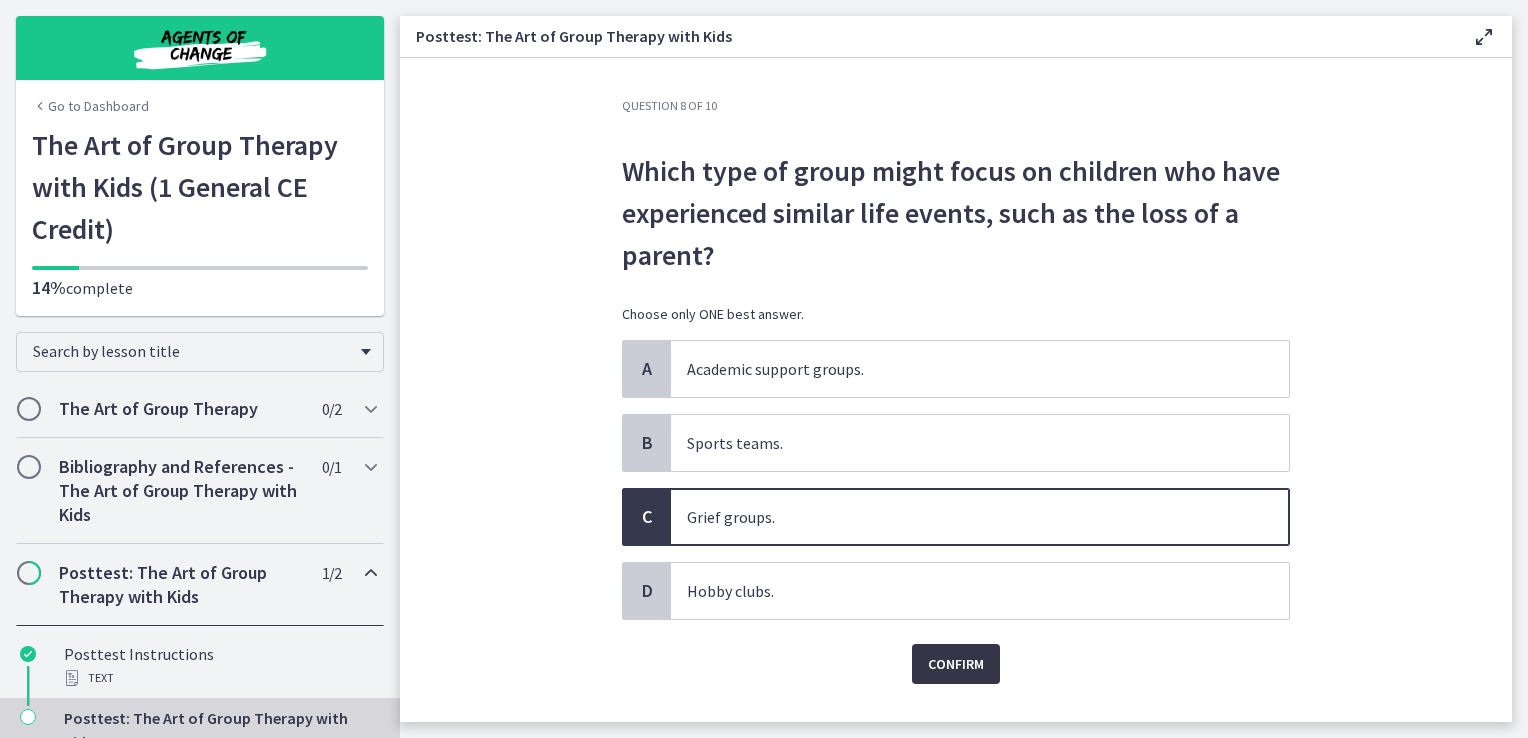 click on "Confirm" at bounding box center (956, 664) 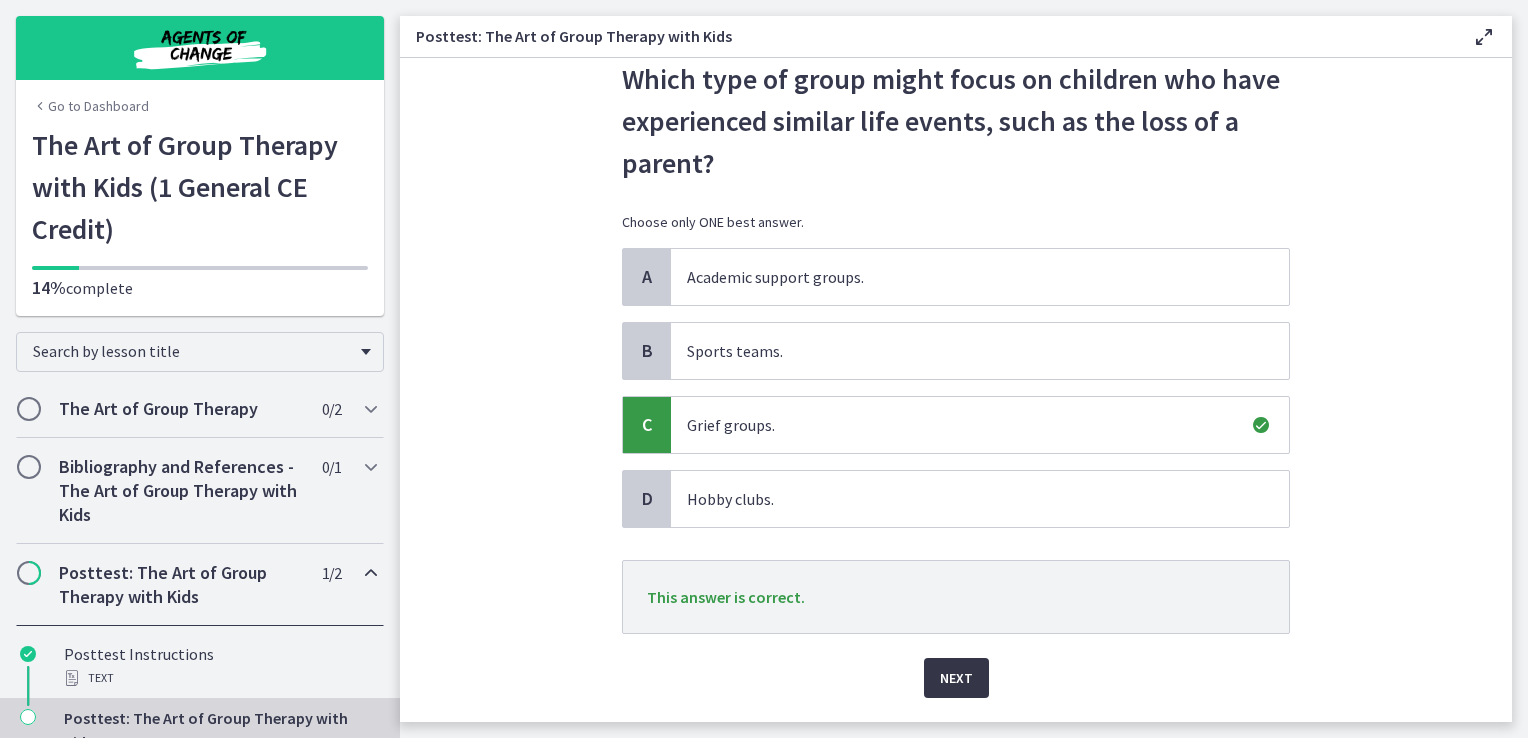 scroll, scrollTop: 96, scrollLeft: 0, axis: vertical 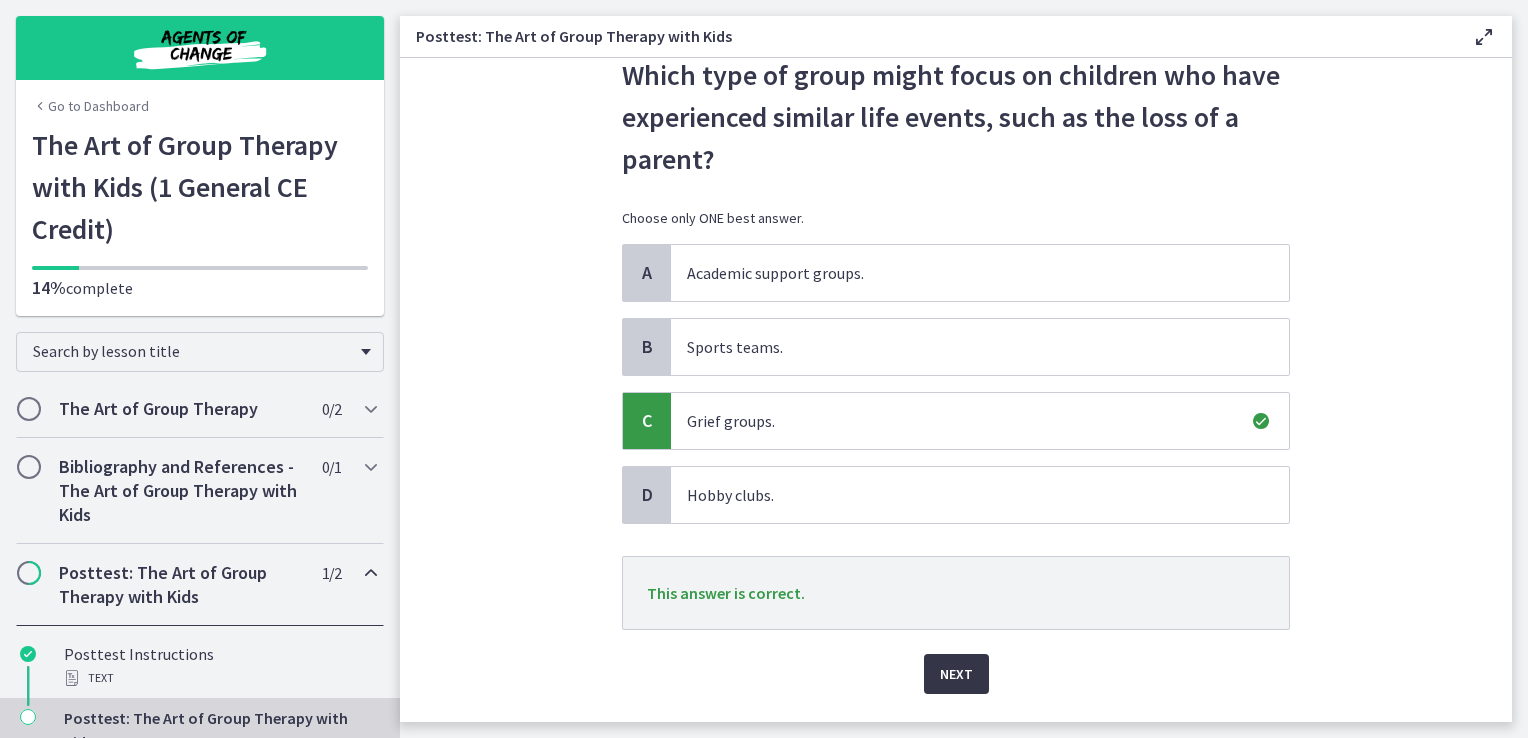 click on "Next" at bounding box center [956, 674] 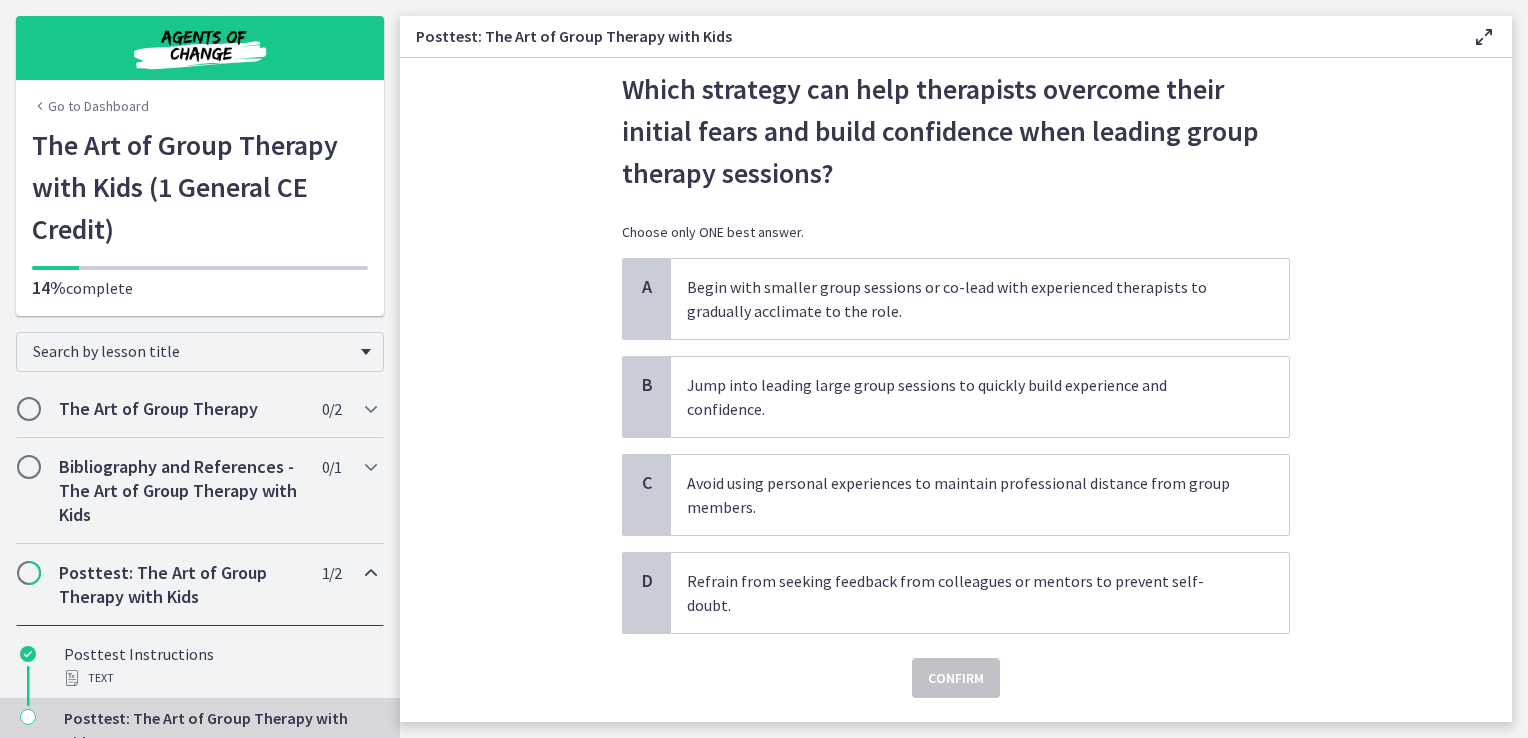 scroll, scrollTop: 112, scrollLeft: 0, axis: vertical 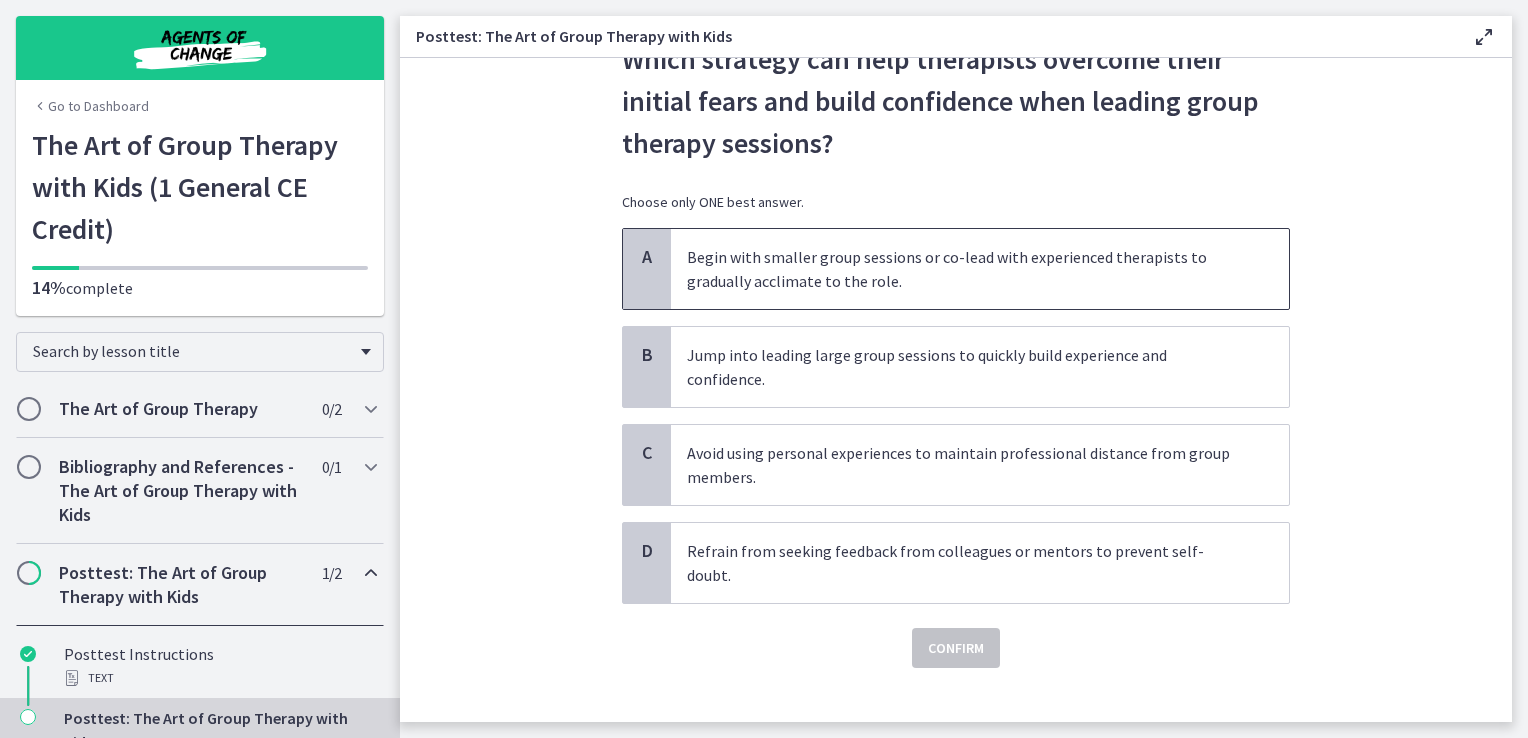 click on "Begin with smaller group sessions or co-lead with experienced therapists to gradually acclimate to the role." at bounding box center (960, 269) 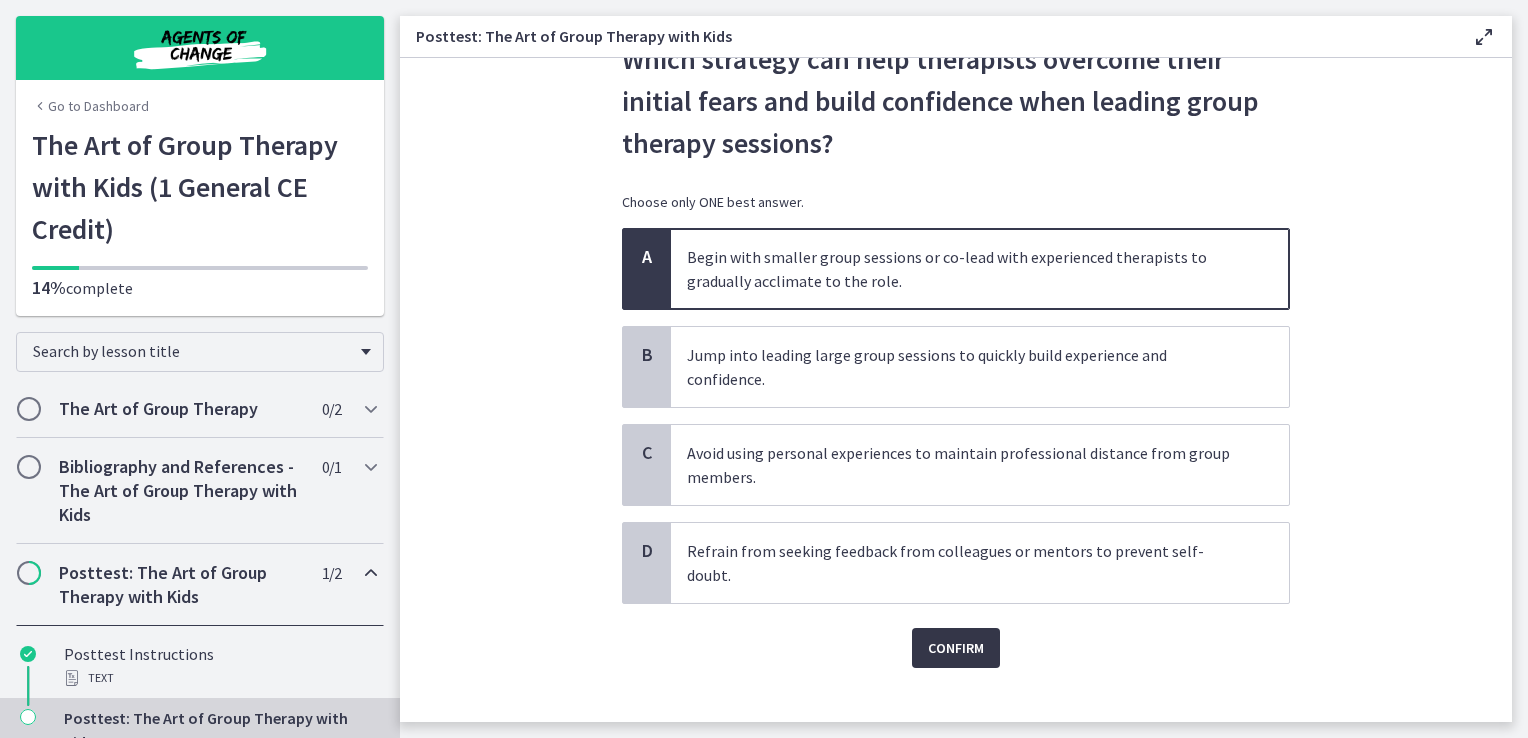 click on "Confirm" at bounding box center (956, 648) 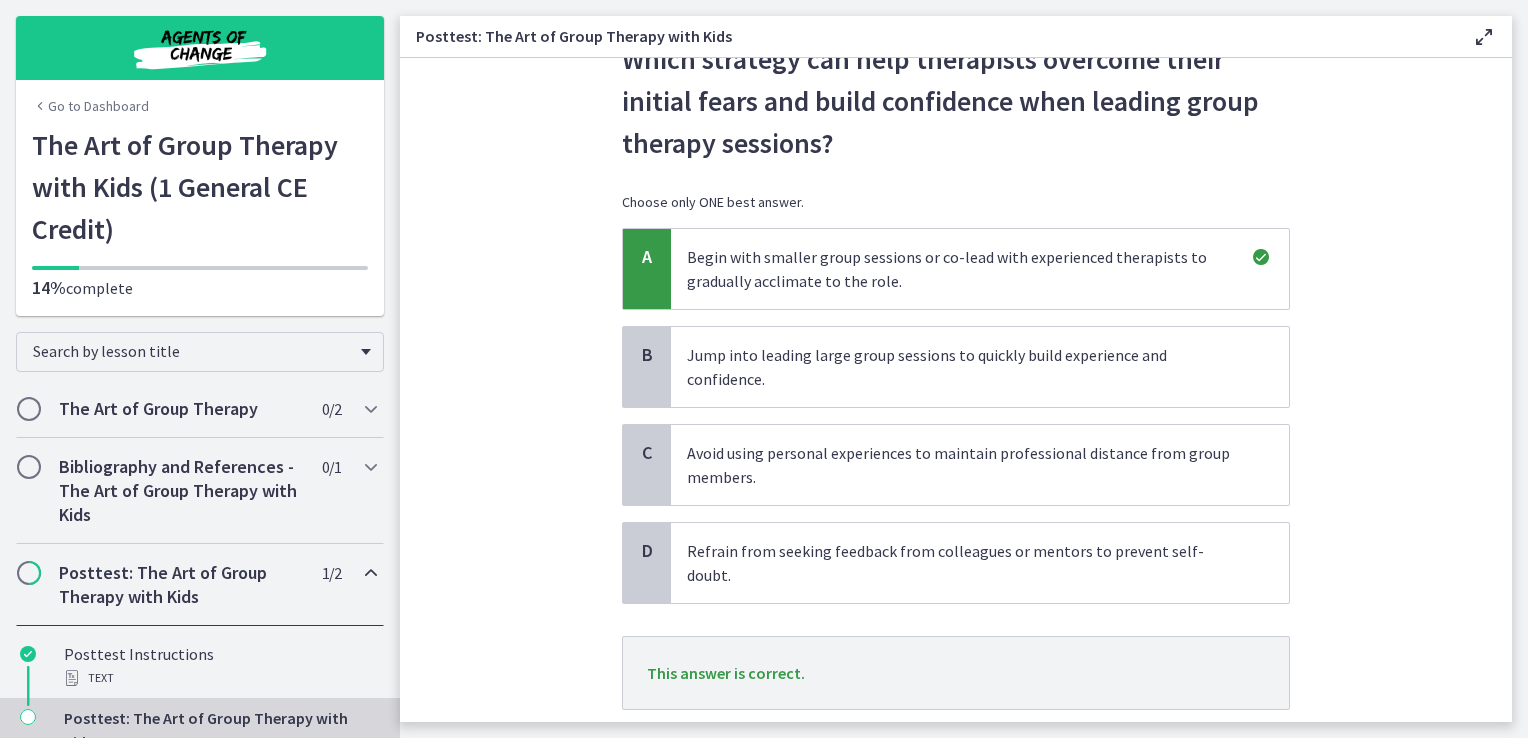 scroll, scrollTop: 172, scrollLeft: 0, axis: vertical 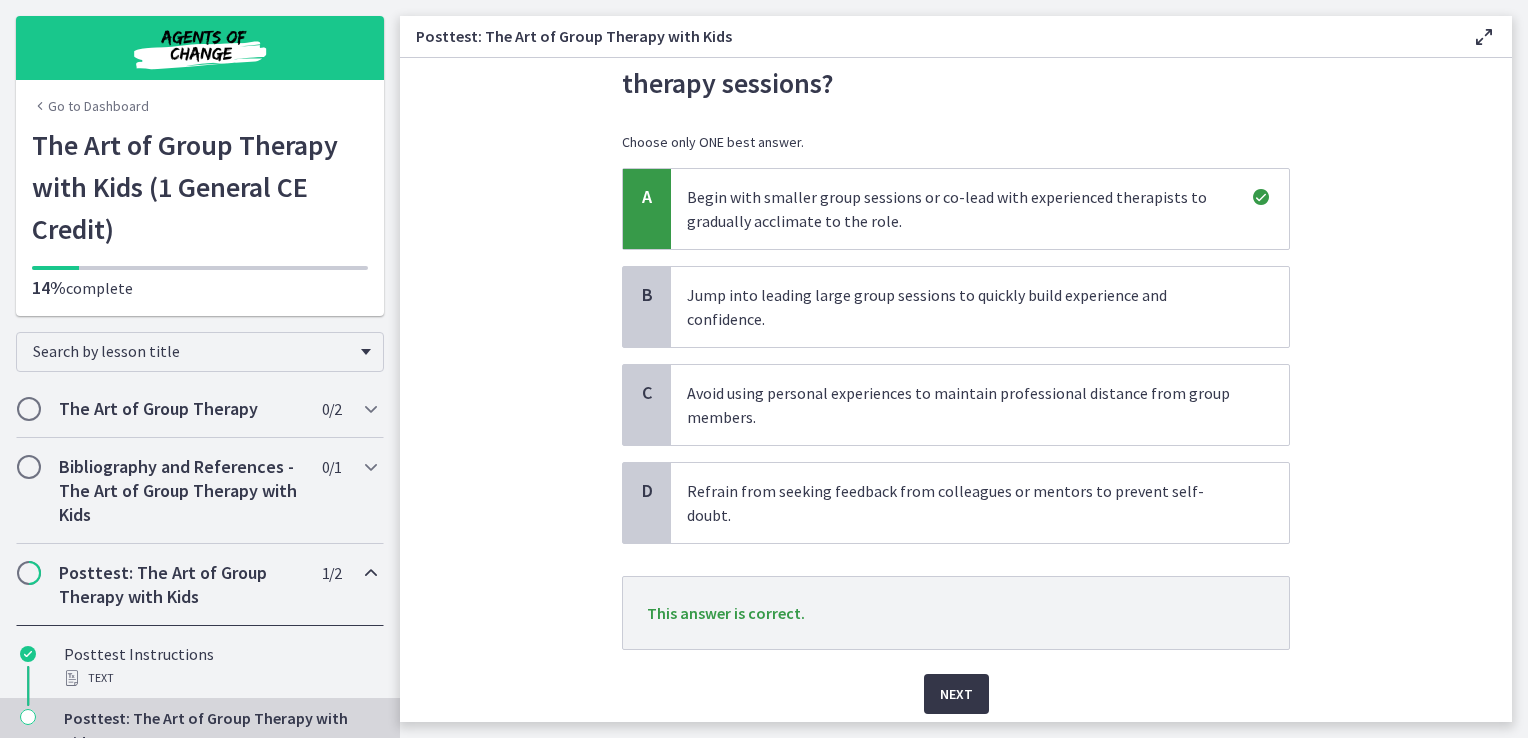 click on "Next" at bounding box center (956, 694) 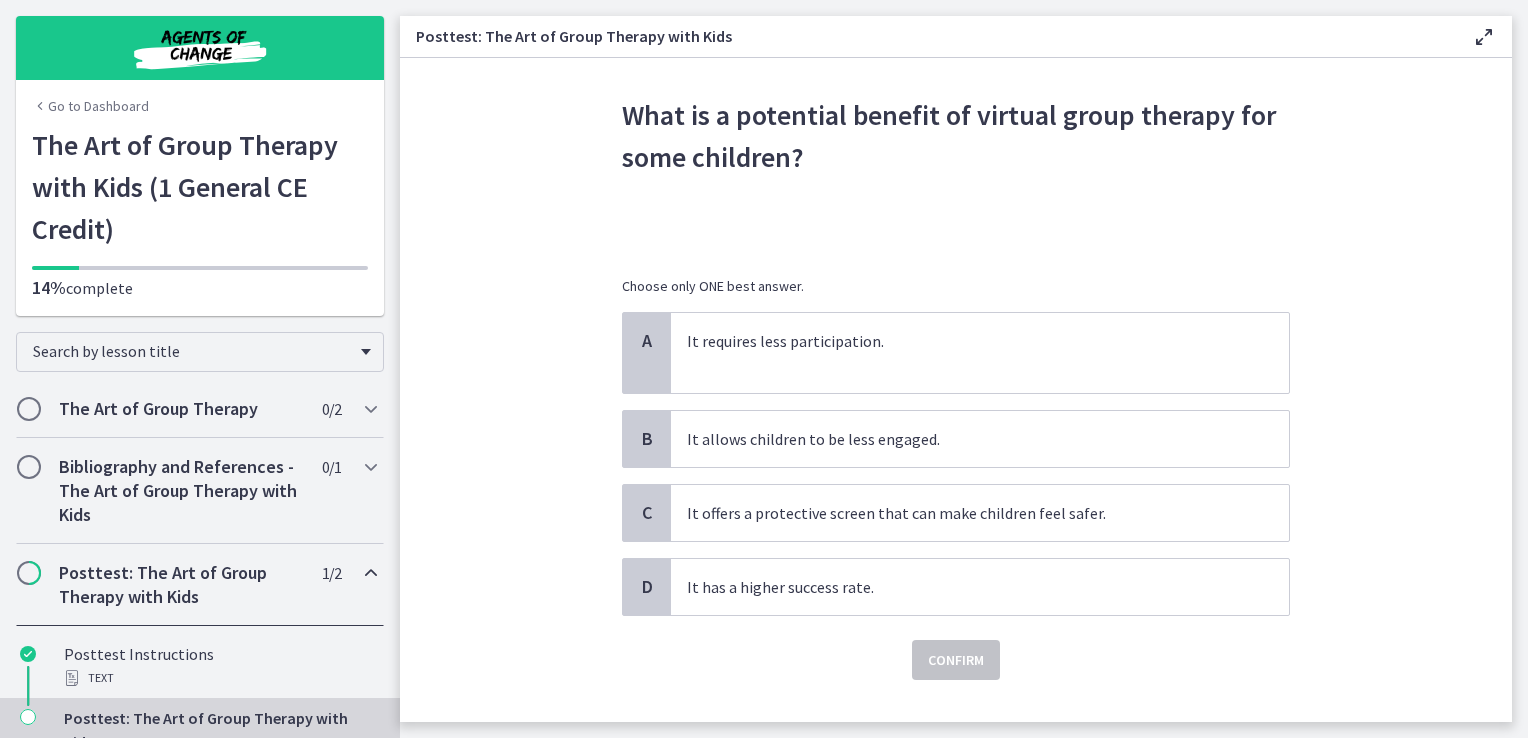 scroll, scrollTop: 92, scrollLeft: 0, axis: vertical 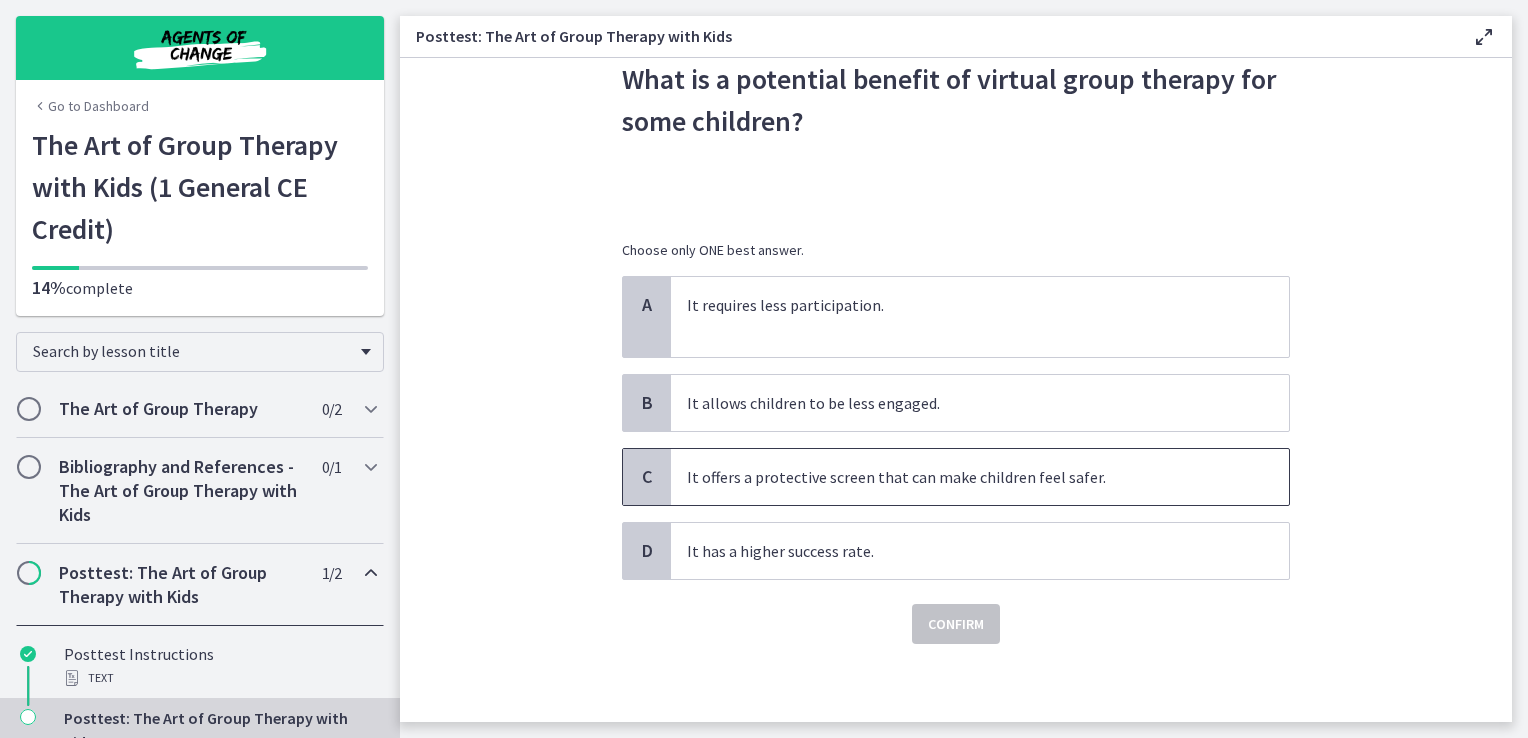 click on "It offers a protective screen that can make children feel safer." at bounding box center [980, 477] 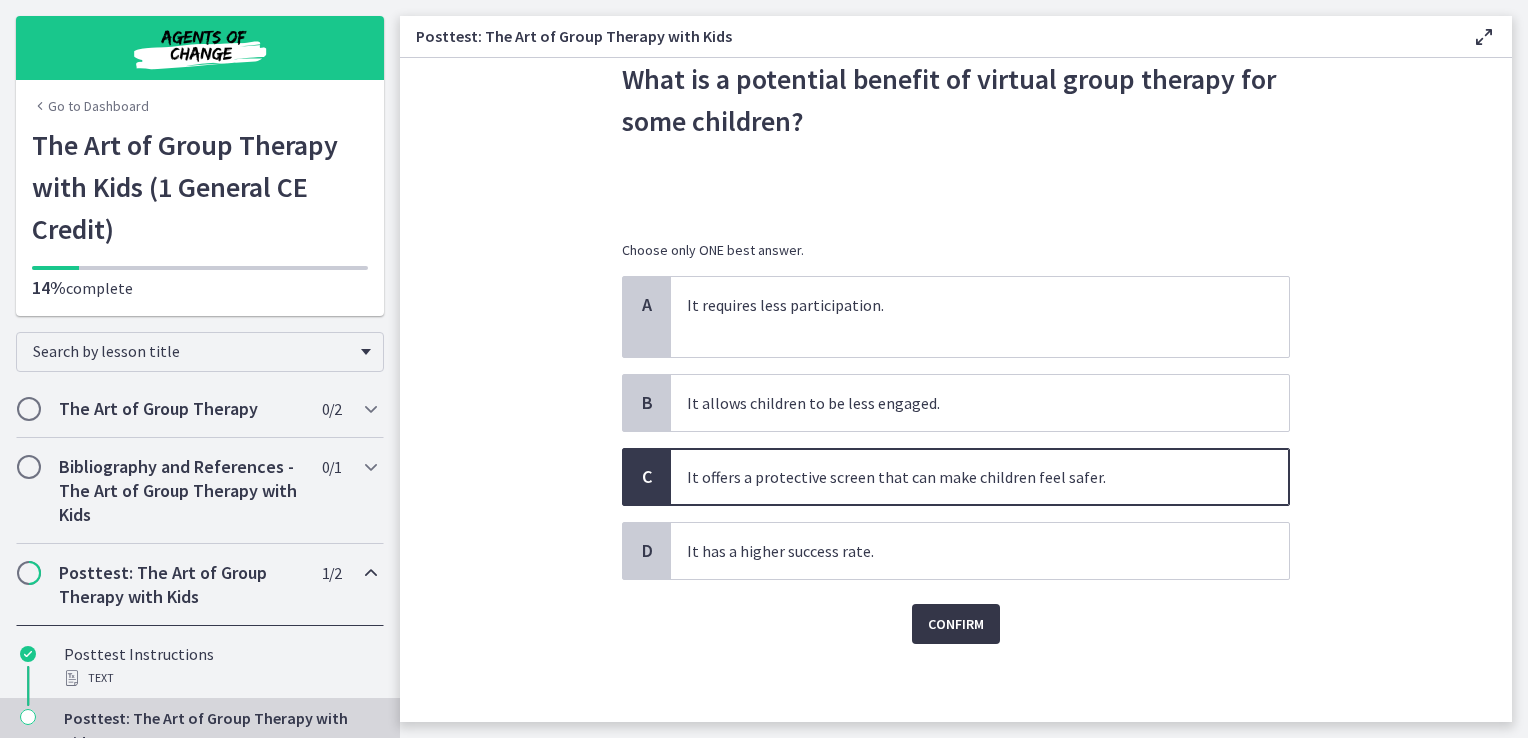 click on "Confirm" at bounding box center [956, 624] 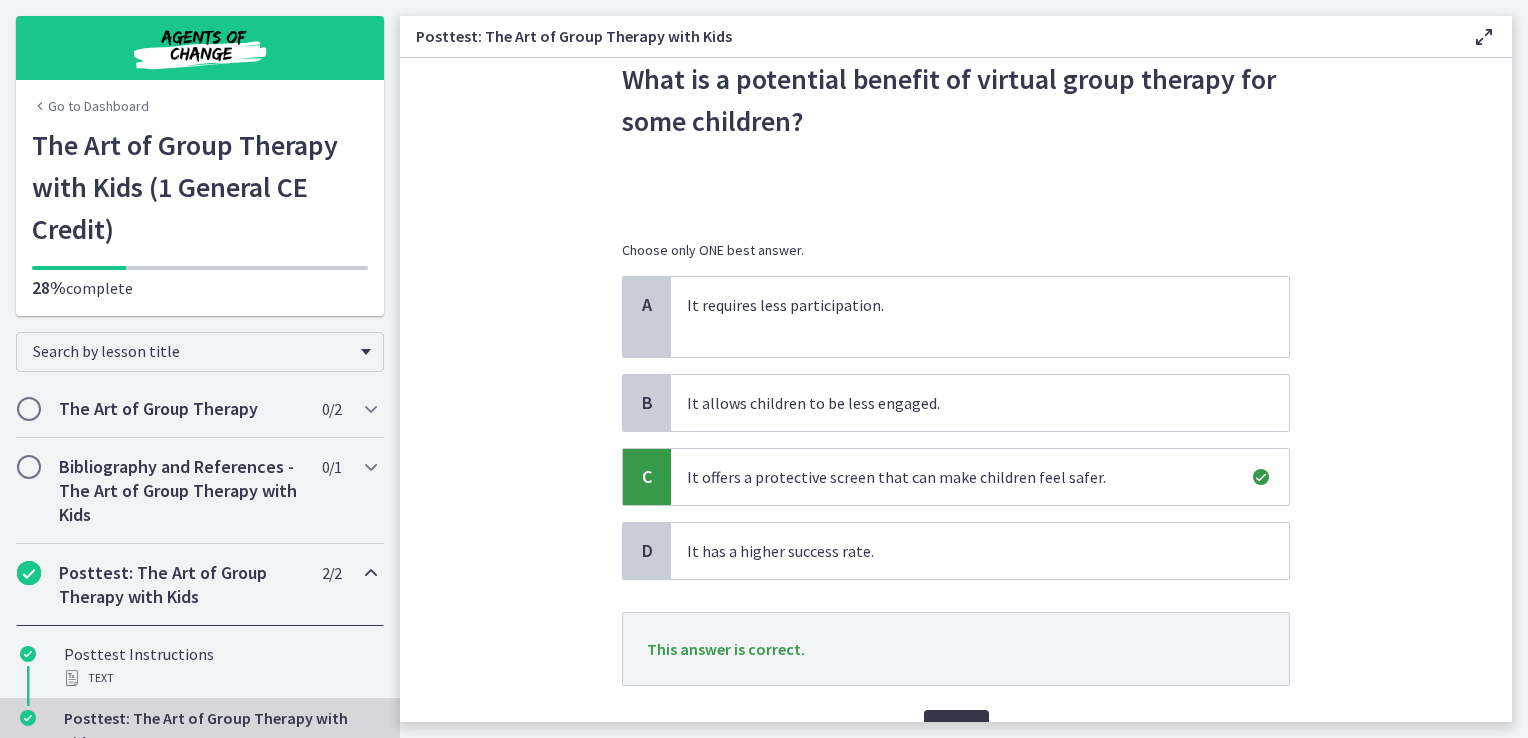 scroll, scrollTop: 197, scrollLeft: 0, axis: vertical 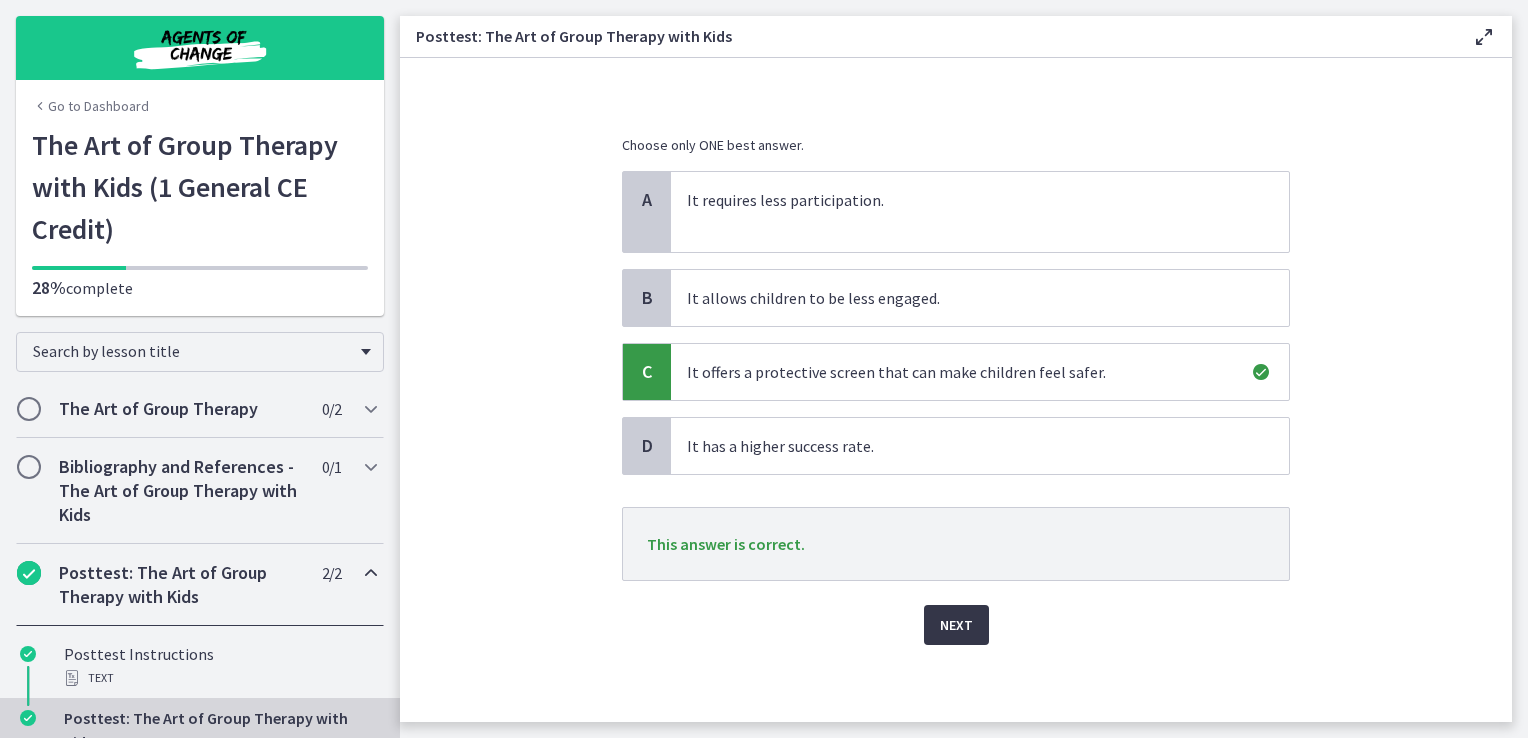 click on "Next" at bounding box center (956, 625) 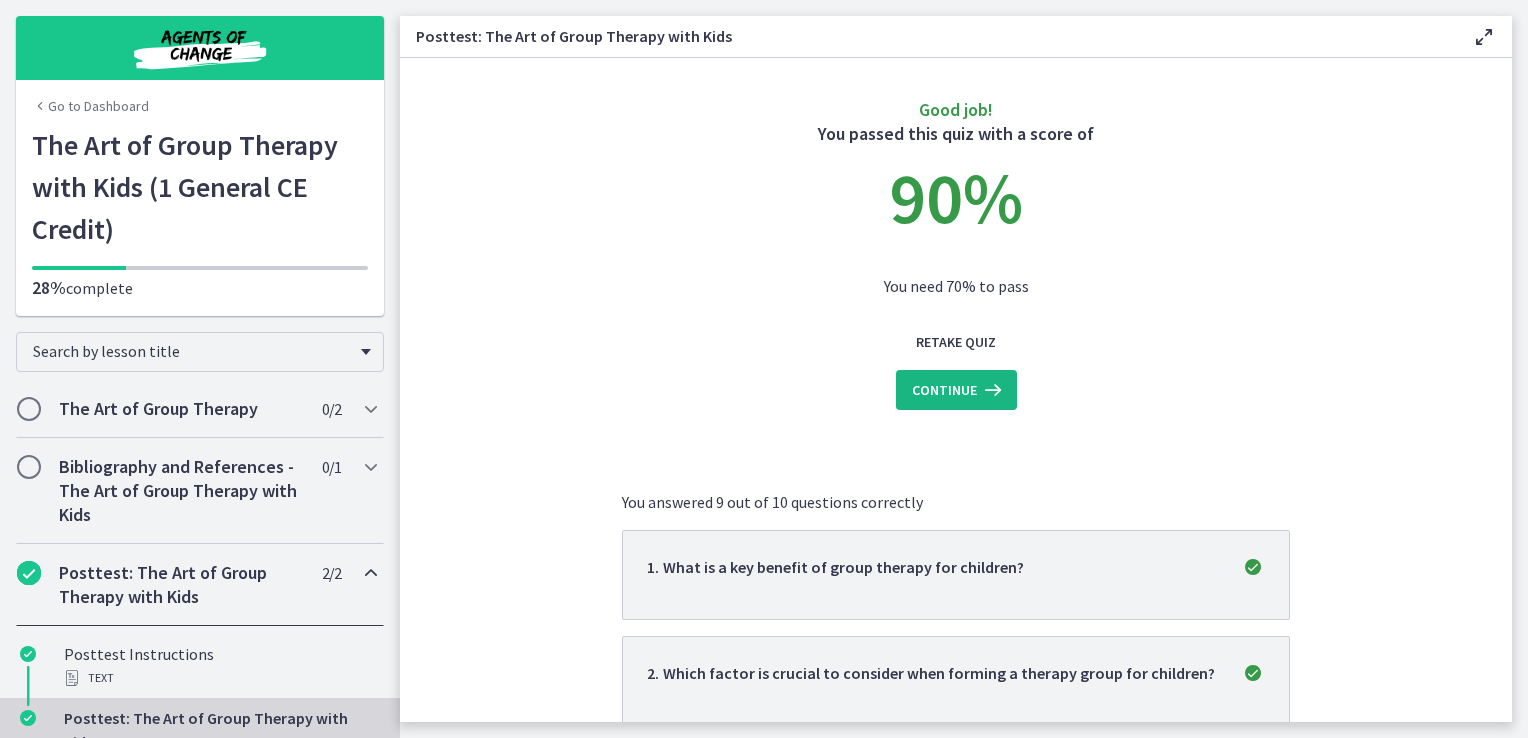 click on "Continue" at bounding box center [956, 390] 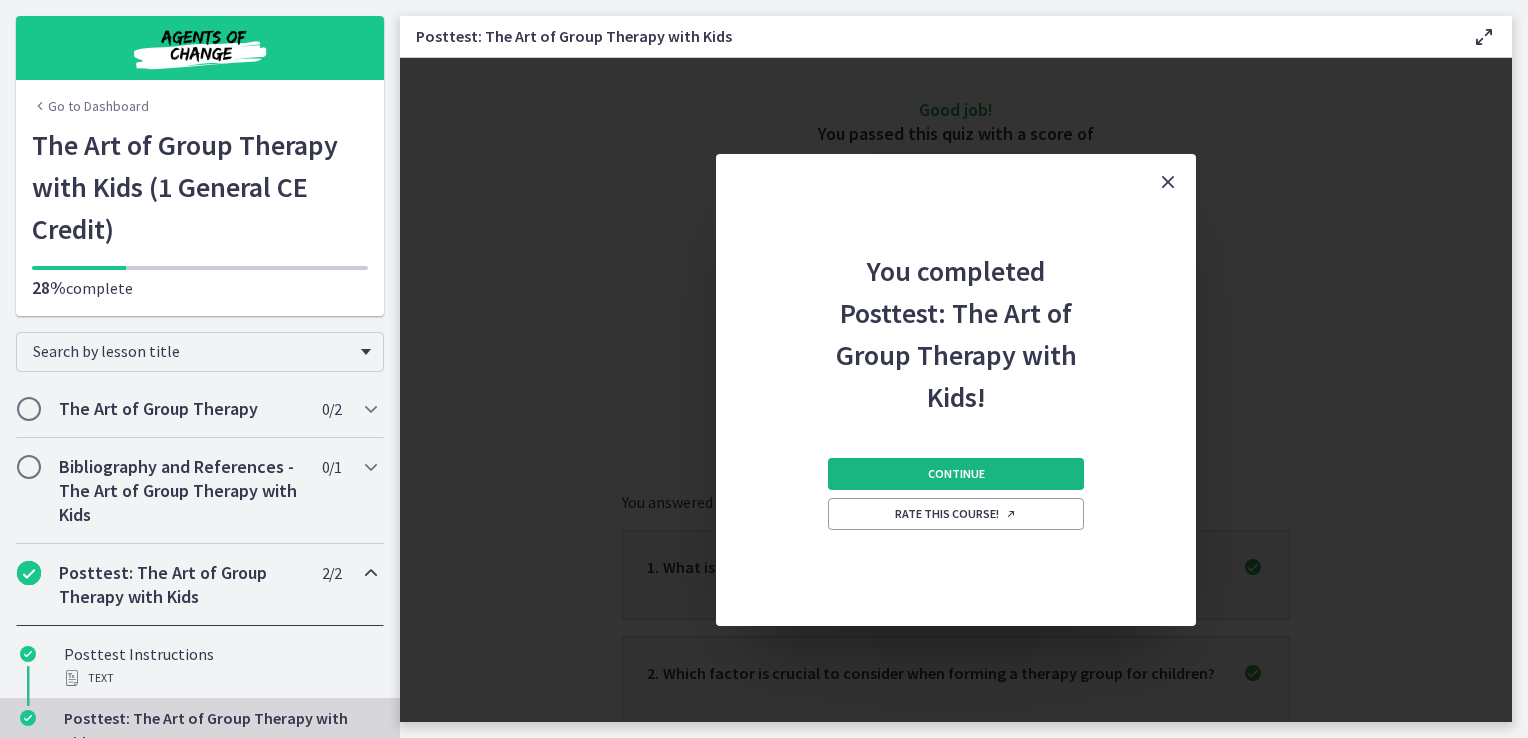 click on "Continue" at bounding box center (956, 474) 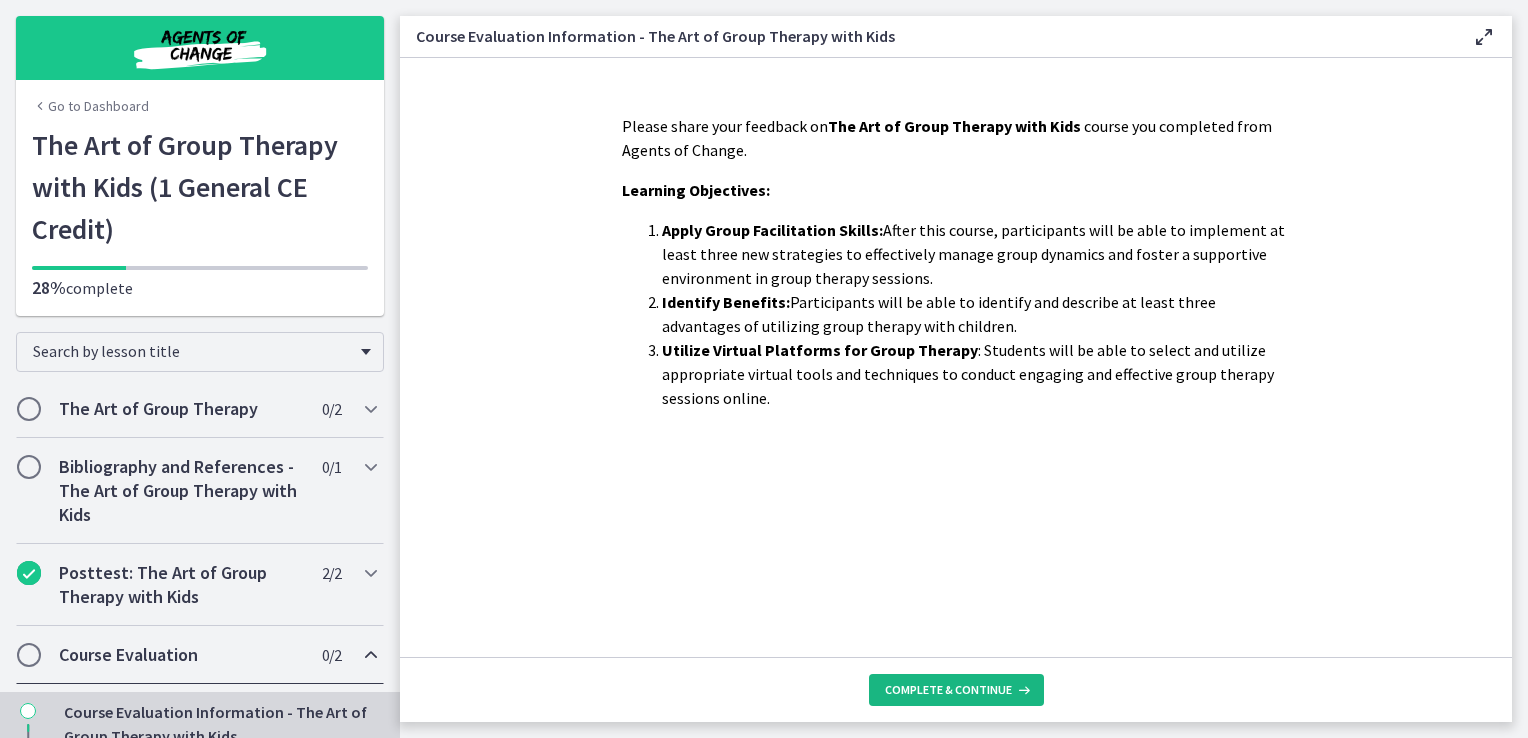 click on "Complete & continue" at bounding box center [948, 690] 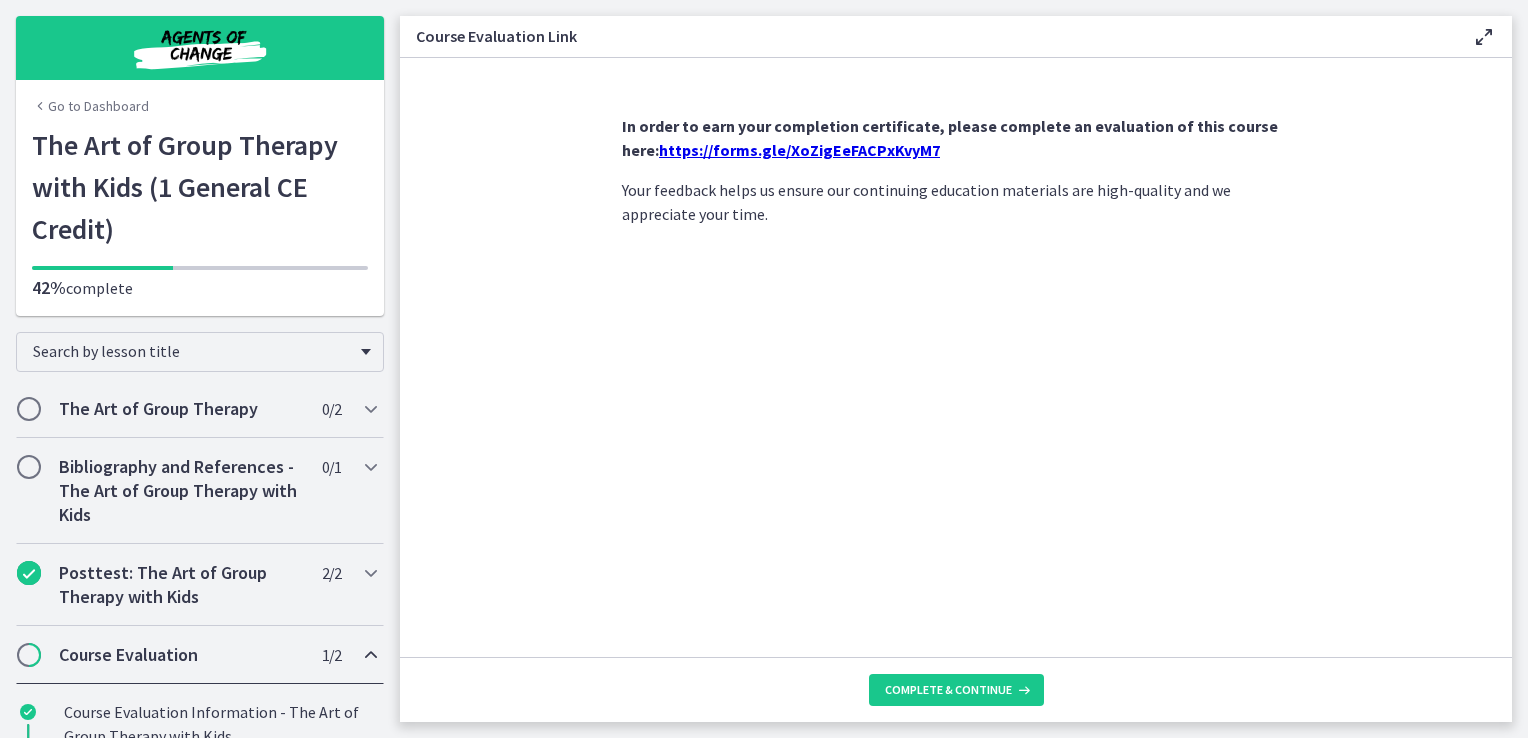 click on "https://forms.gle/XoZigEeFACPxKvyM7" at bounding box center [799, 150] 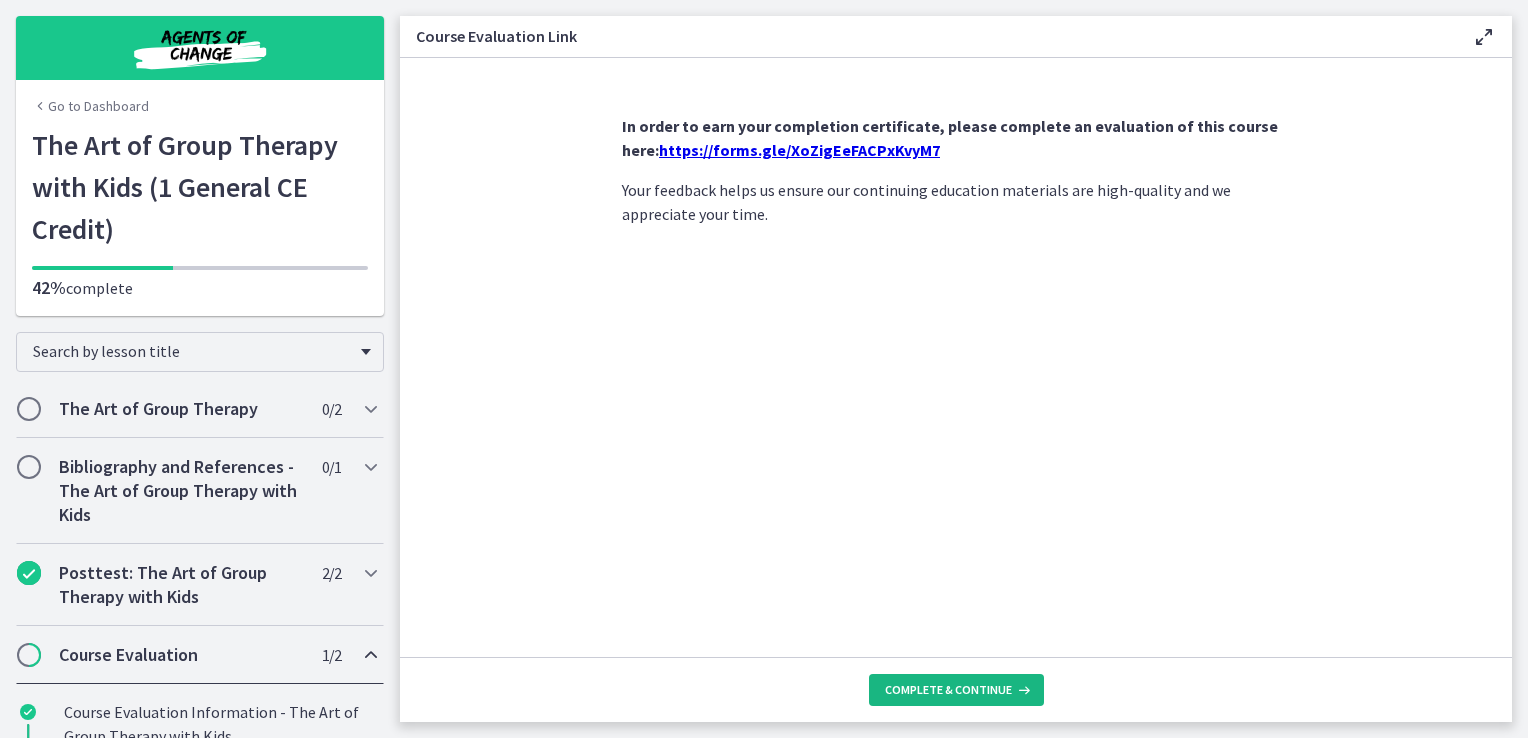 click at bounding box center [1022, 690] 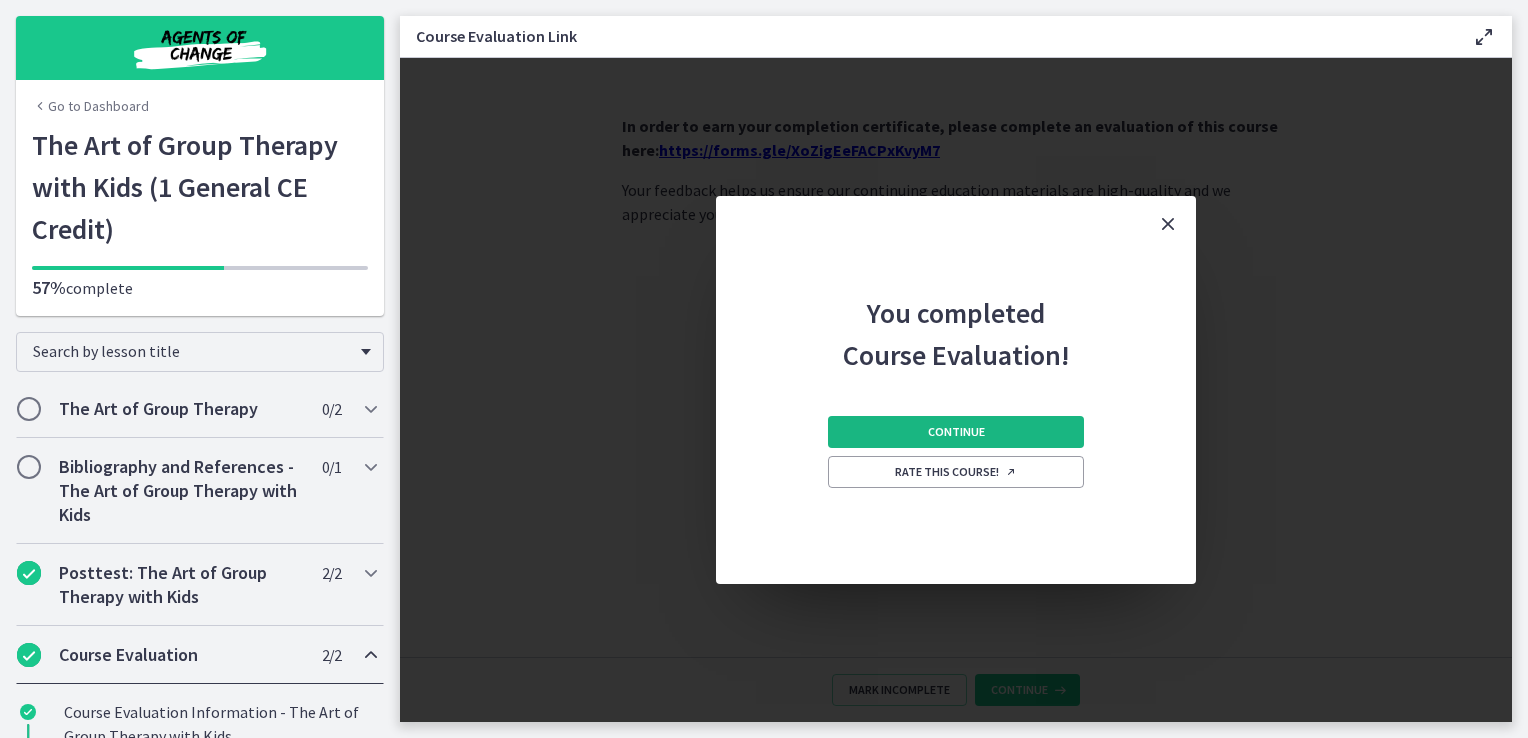 click on "Continue" at bounding box center (956, 432) 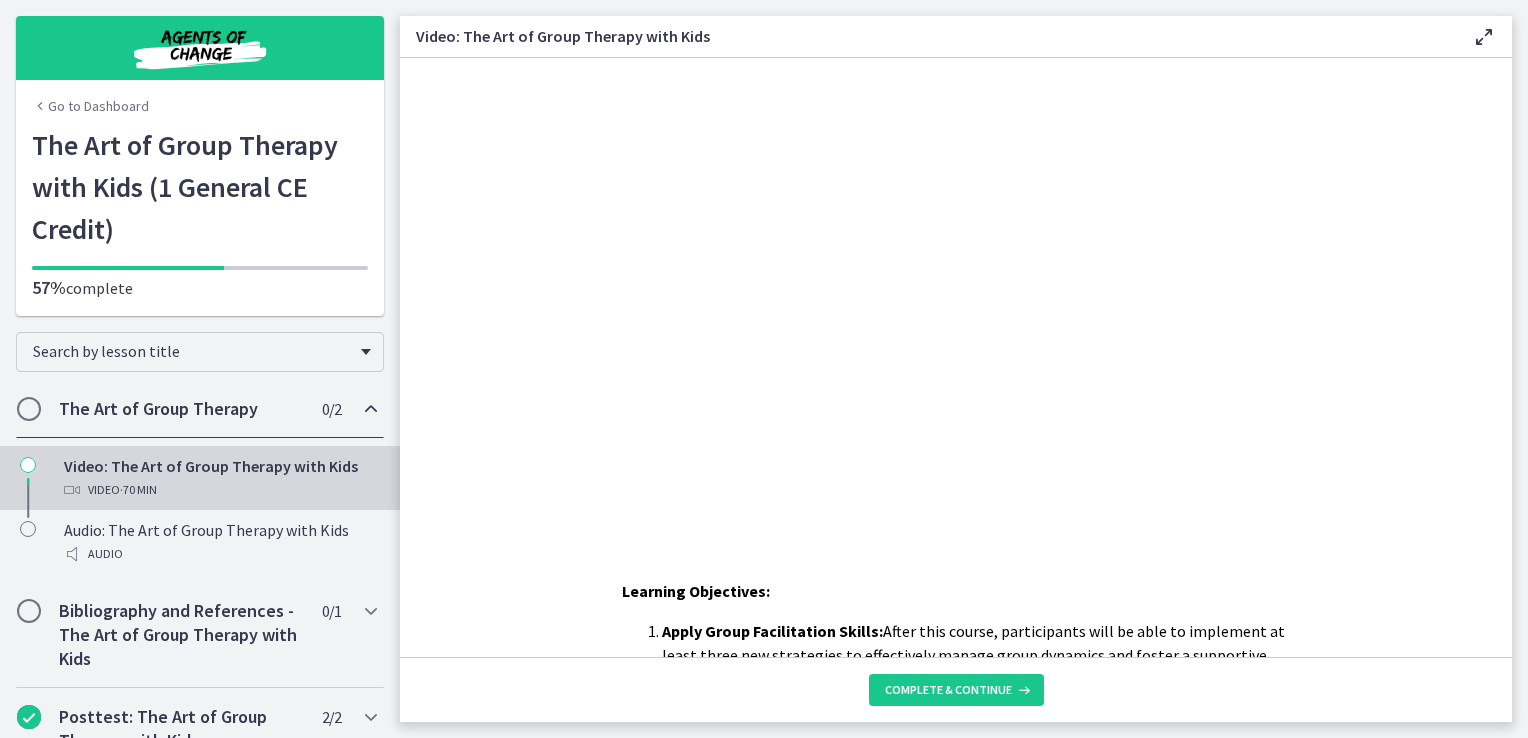 scroll, scrollTop: 0, scrollLeft: 0, axis: both 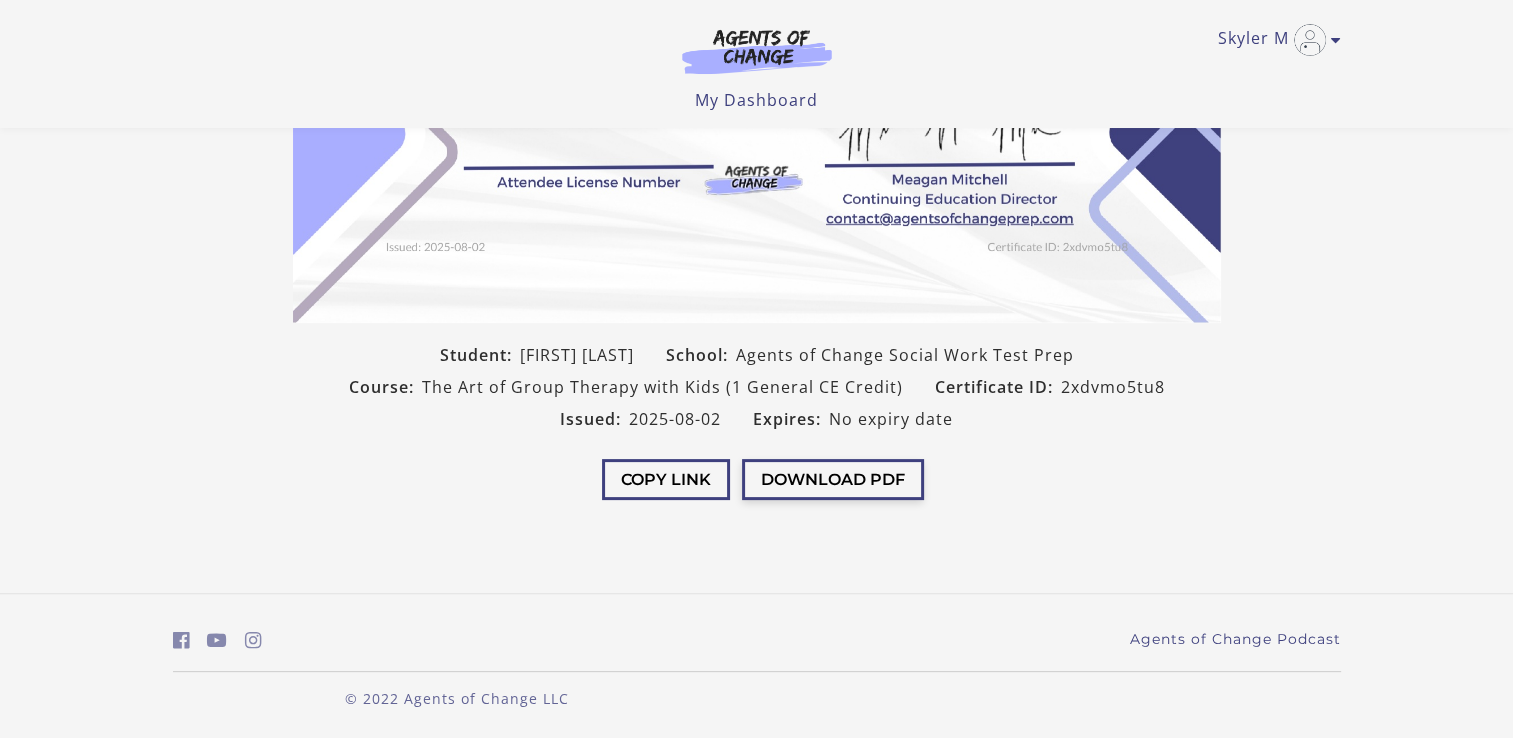 click on "Download PDF" at bounding box center [833, 479] 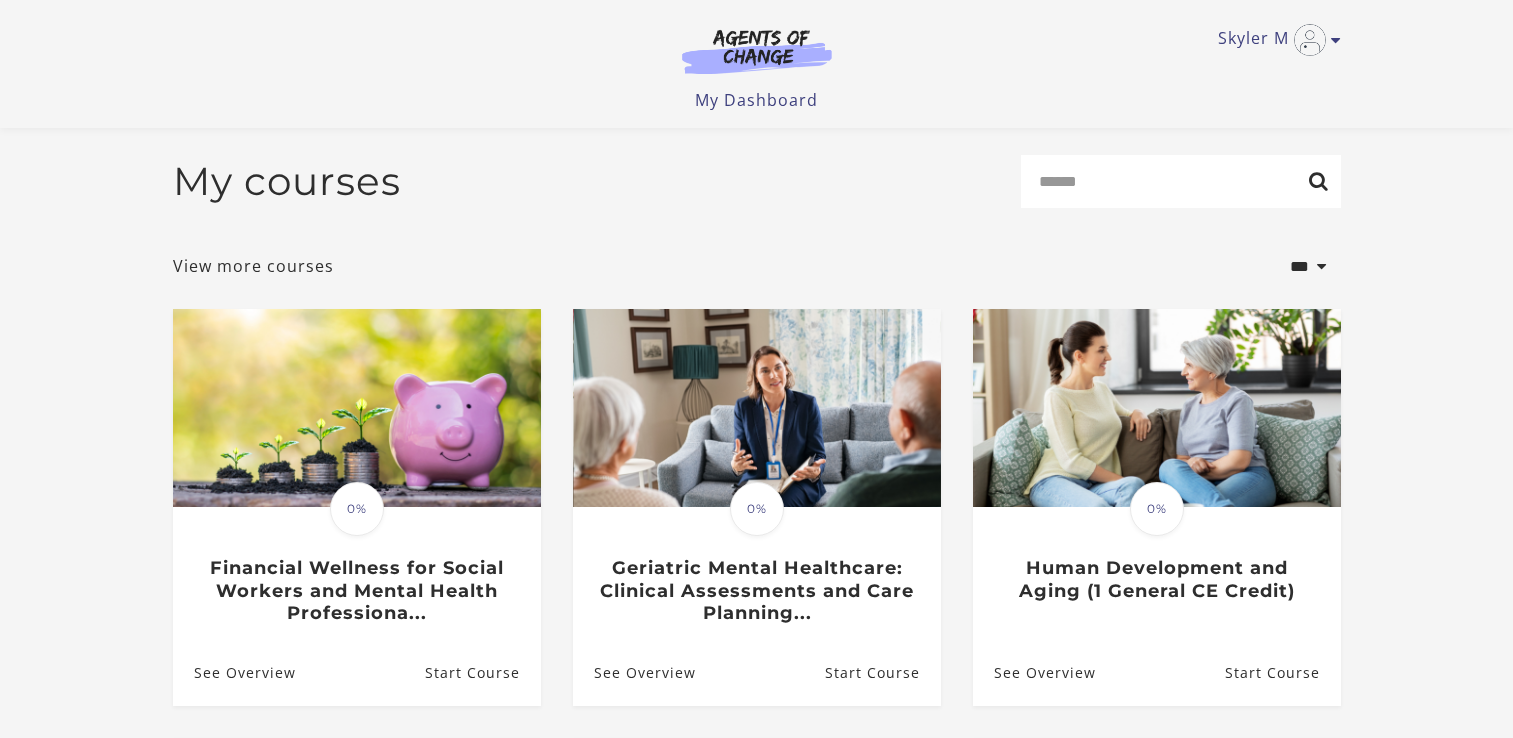 scroll, scrollTop: 503, scrollLeft: 0, axis: vertical 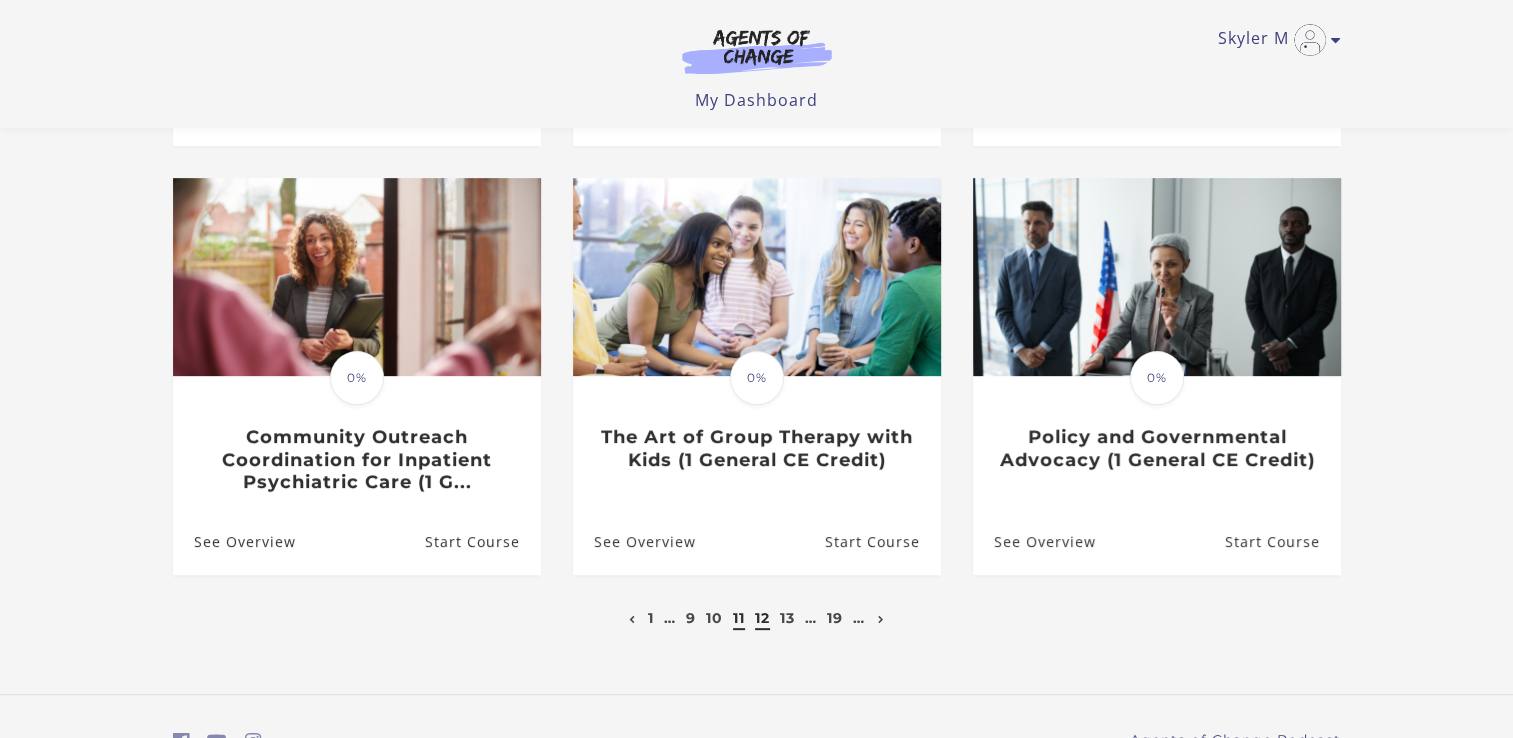 click on "12" at bounding box center [762, 618] 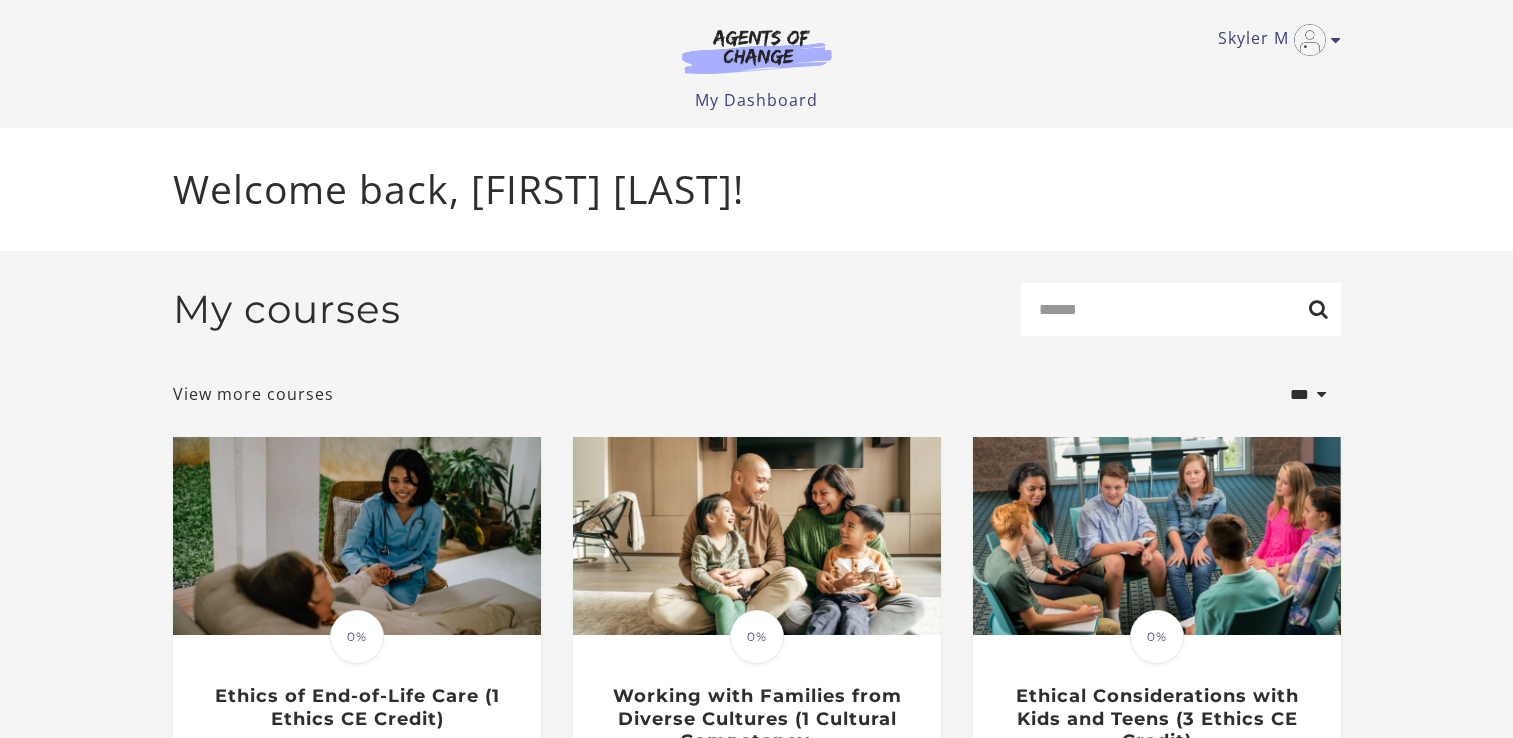 scroll, scrollTop: 0, scrollLeft: 0, axis: both 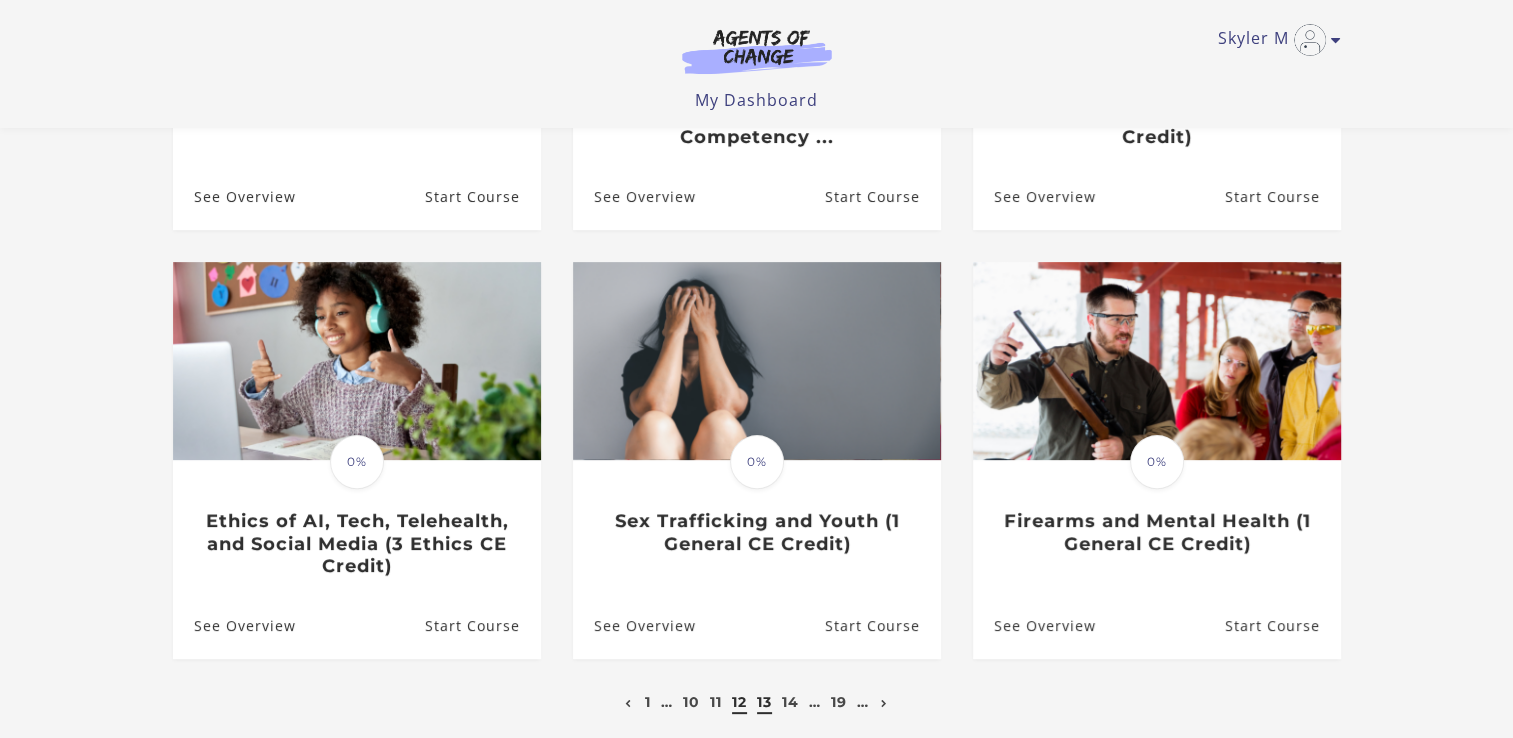click on "13" at bounding box center [764, 702] 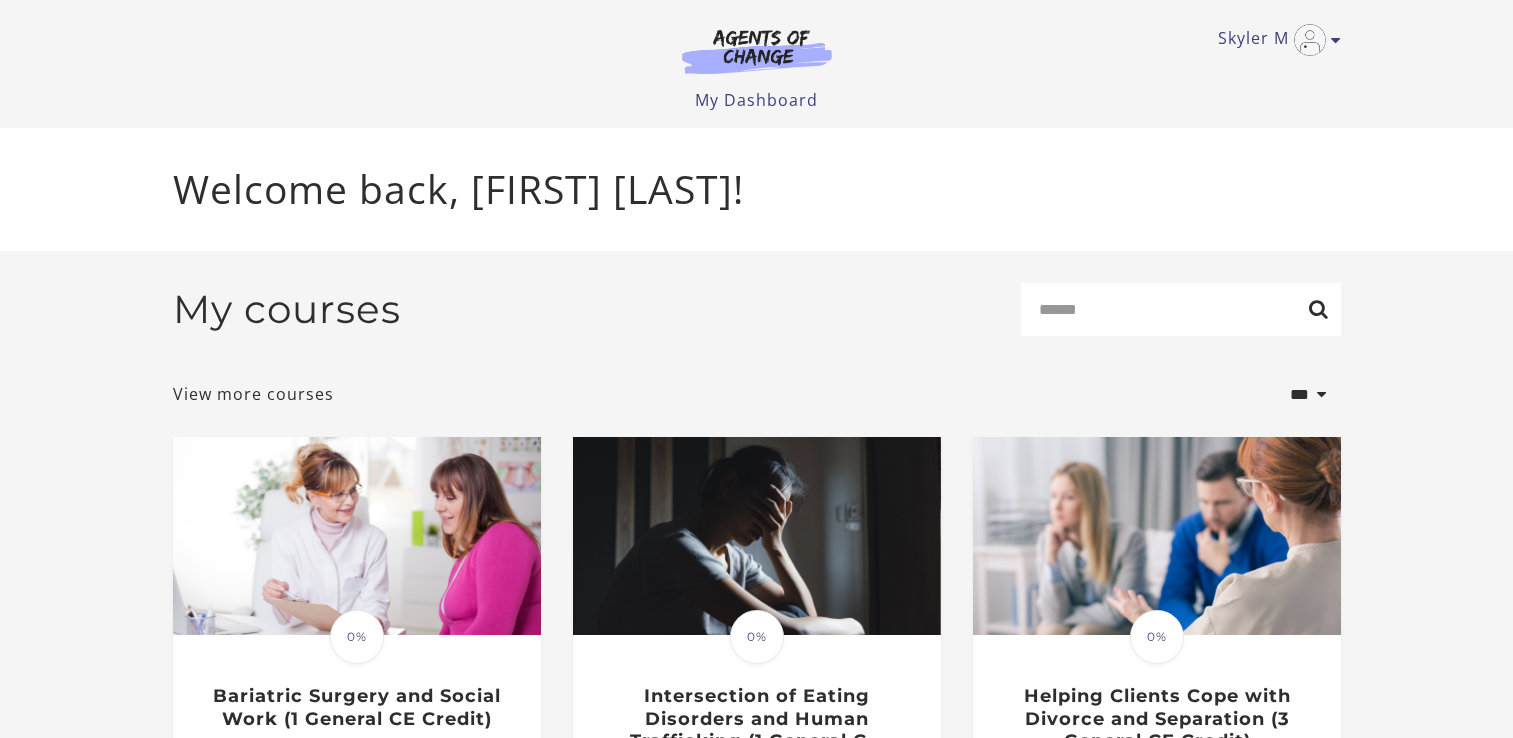 scroll, scrollTop: 0, scrollLeft: 0, axis: both 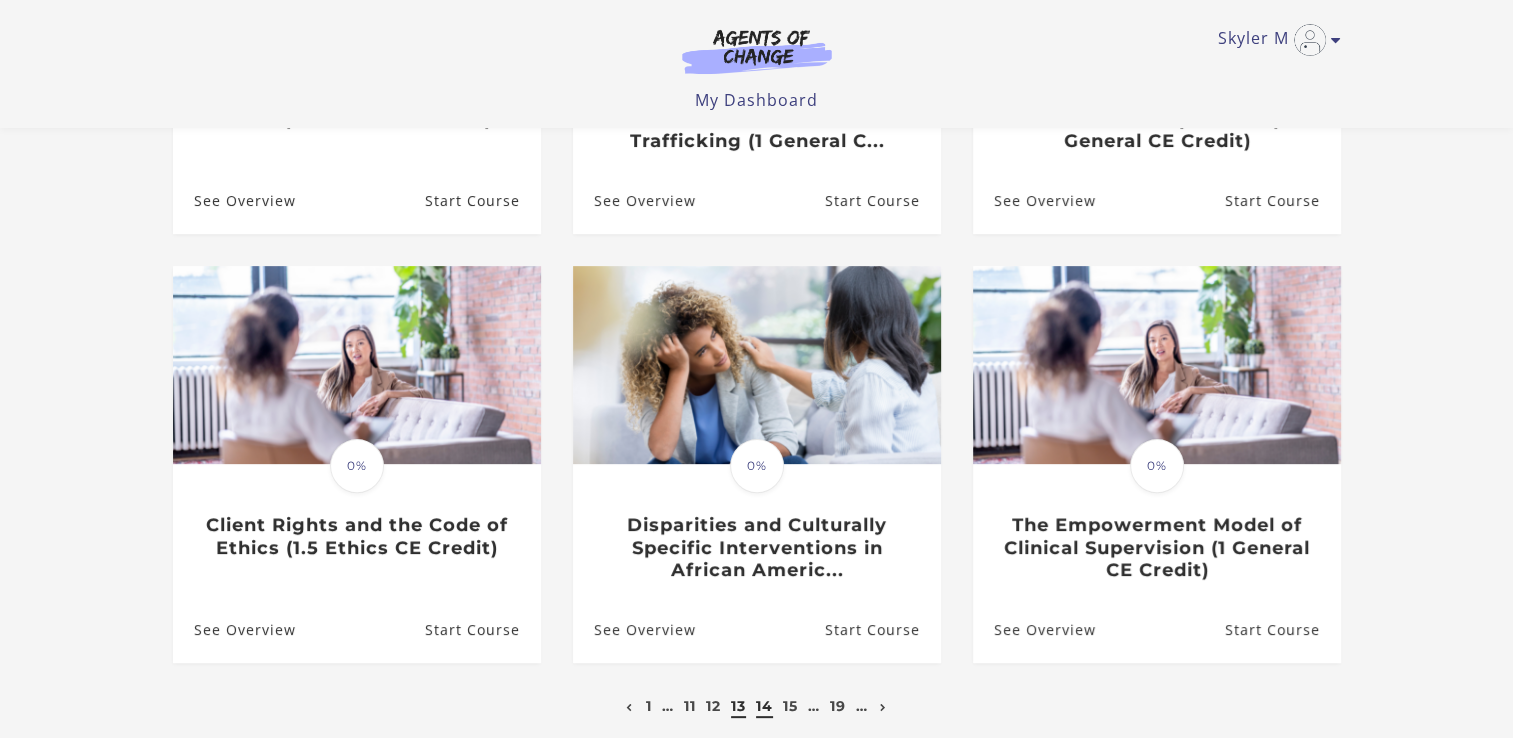 click on "14" at bounding box center [764, 706] 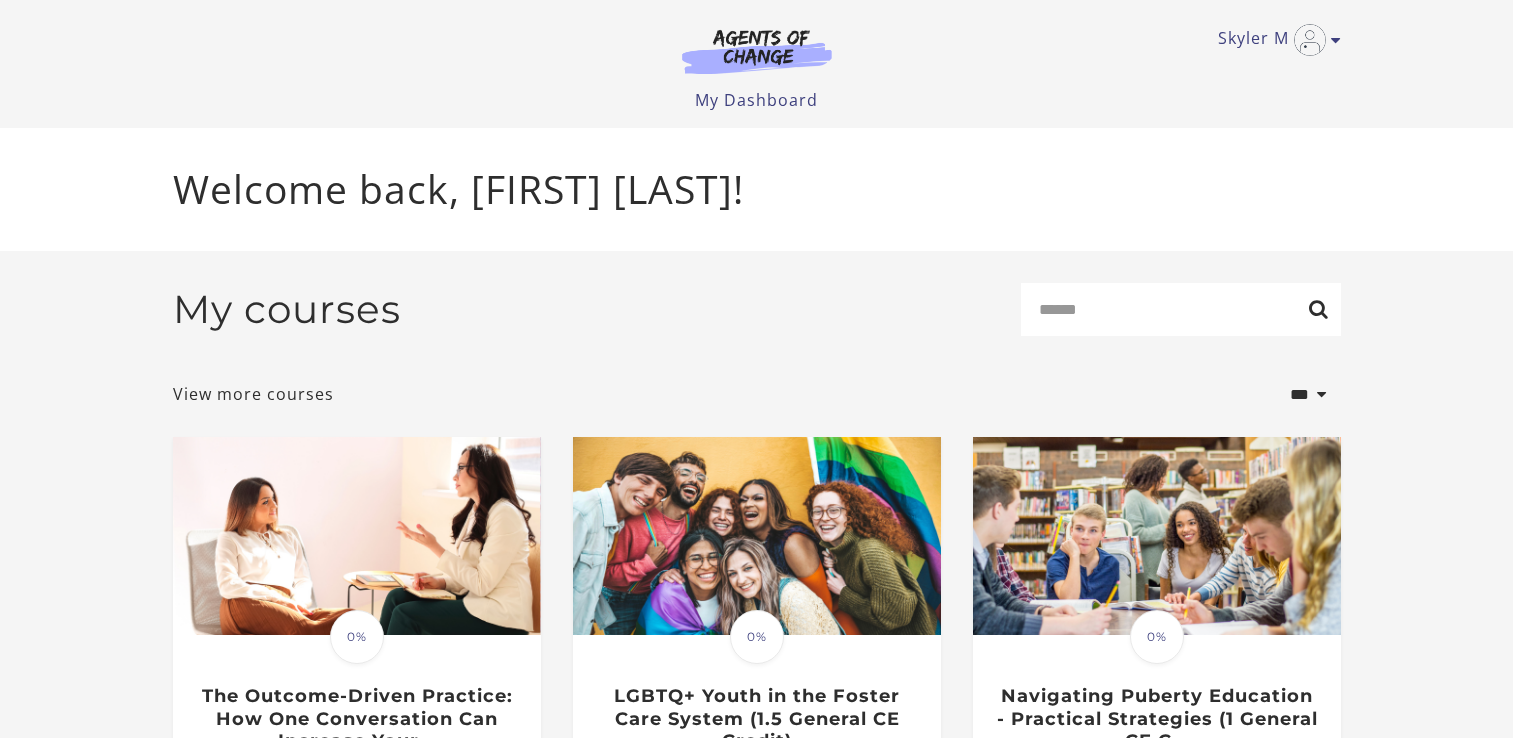 scroll, scrollTop: 0, scrollLeft: 0, axis: both 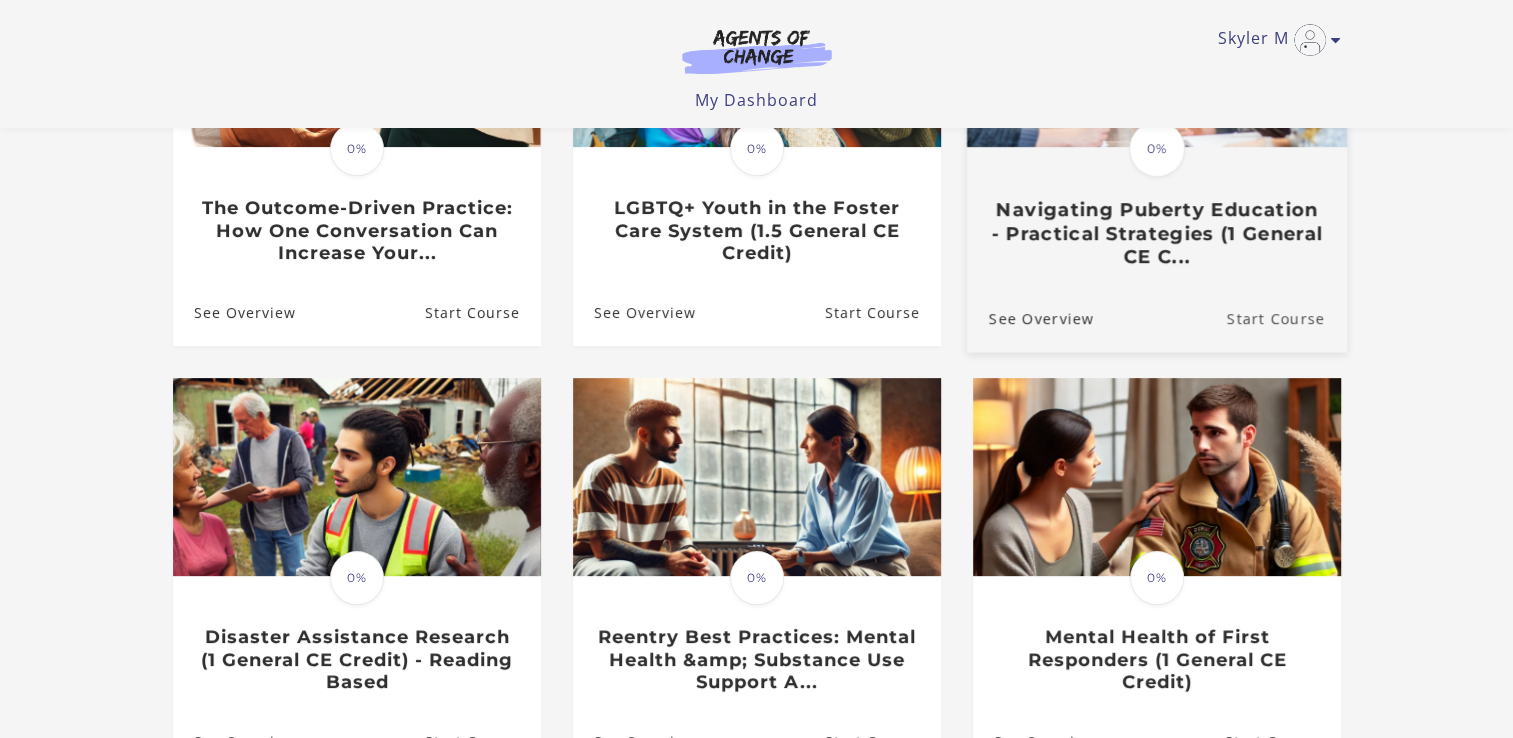 click on "Start Course" at bounding box center [1286, 318] 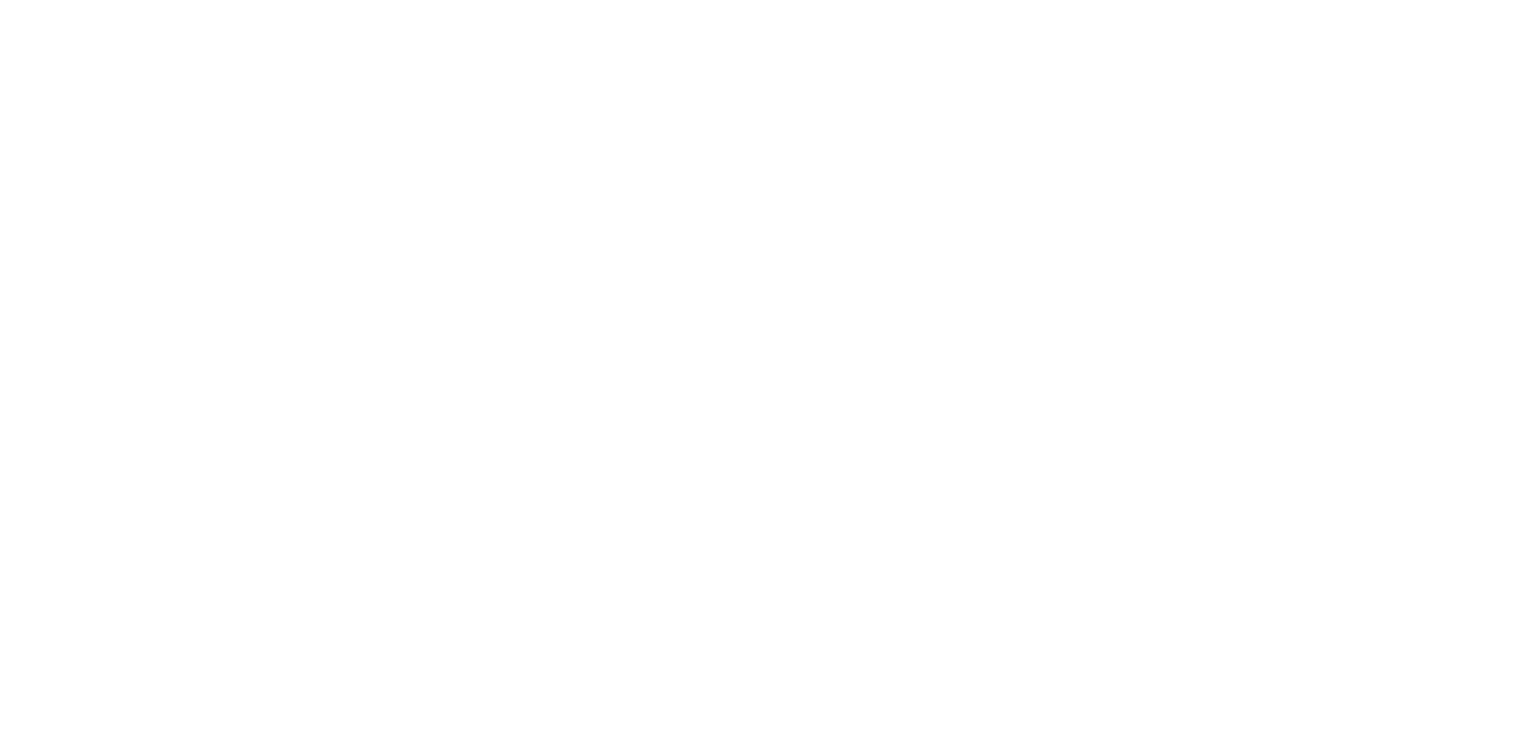 scroll, scrollTop: 0, scrollLeft: 0, axis: both 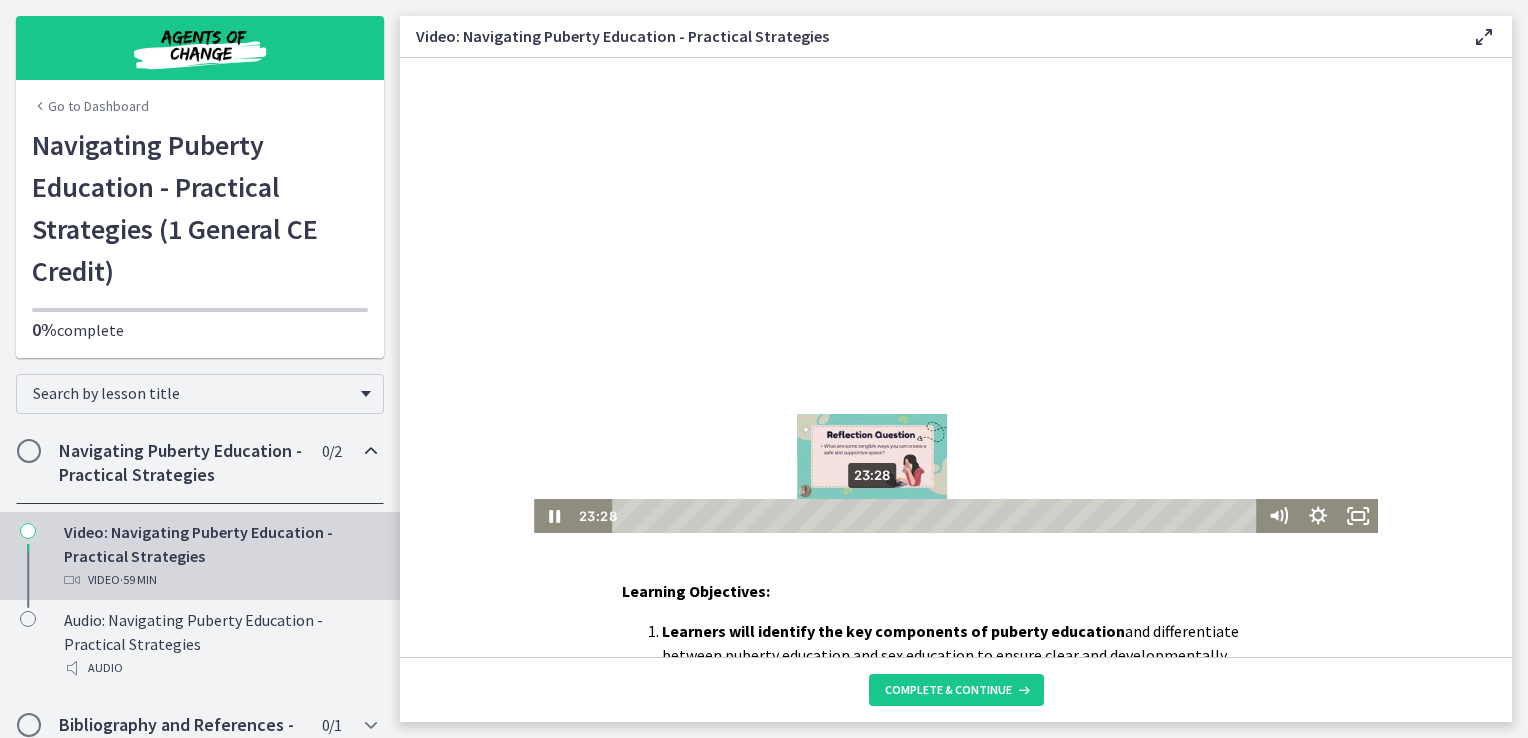 click on "23:28" at bounding box center (937, 516) 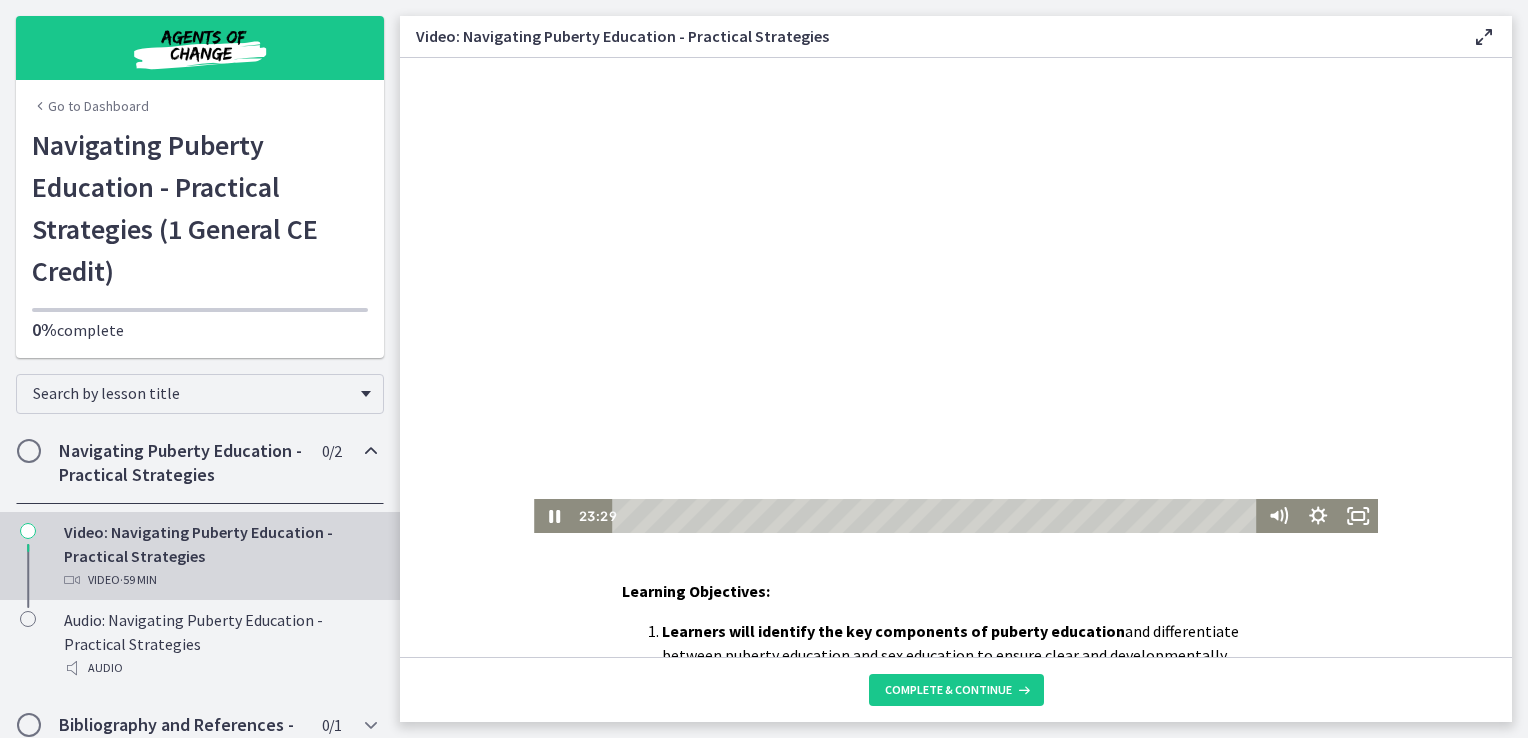 click at bounding box center (956, 295) 